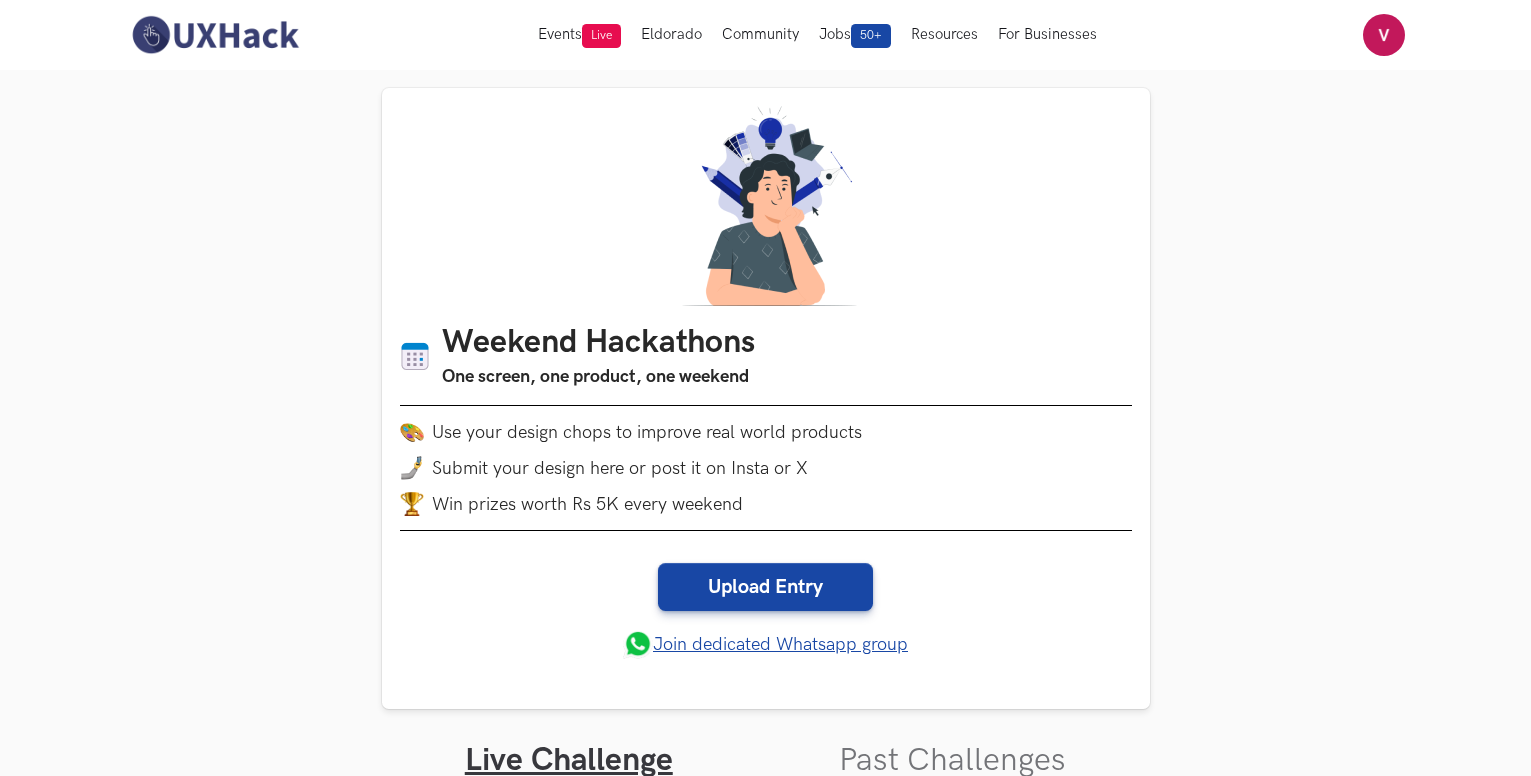 scroll, scrollTop: 0, scrollLeft: 0, axis: both 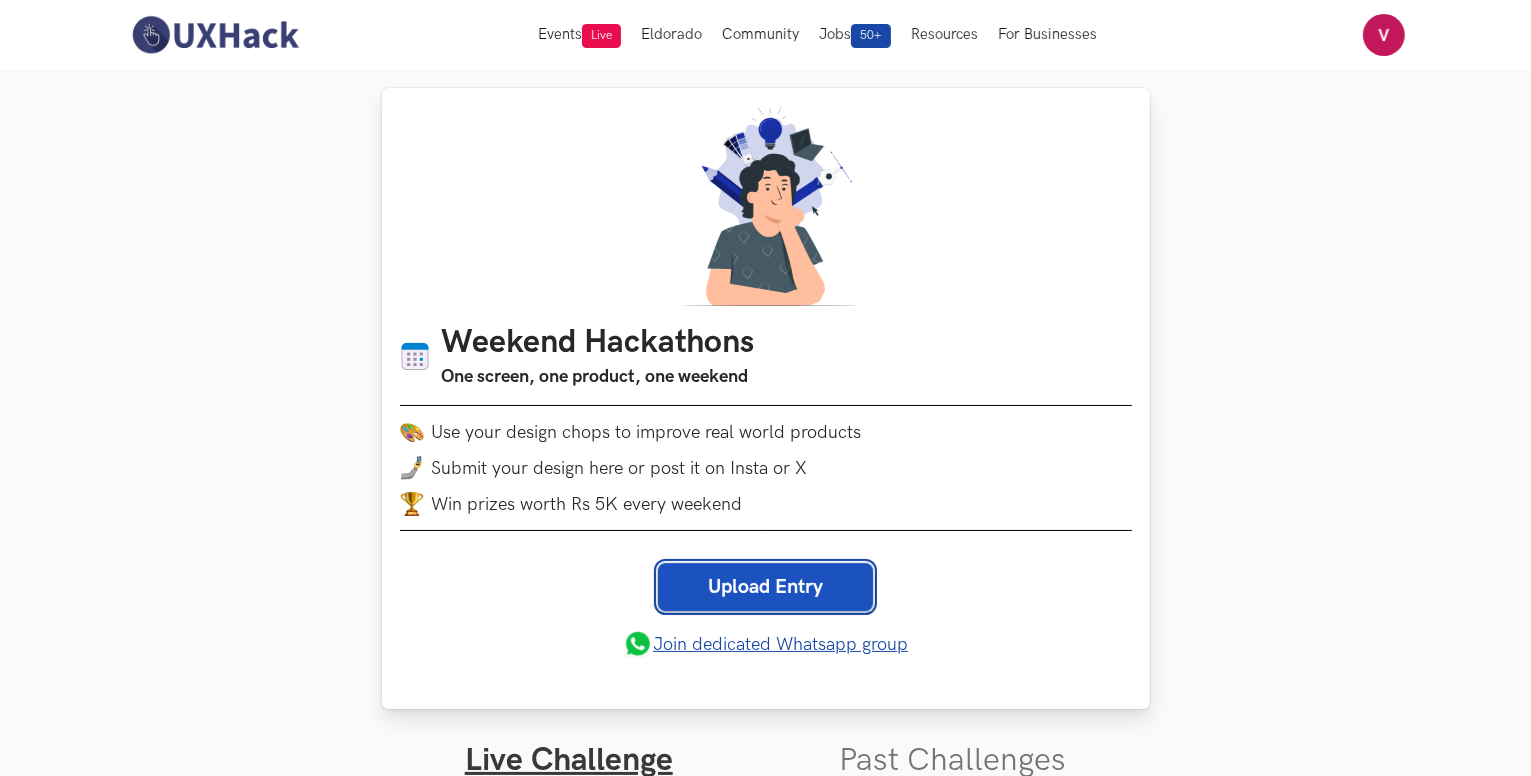 click on "Upload Entry" at bounding box center [765, 587] 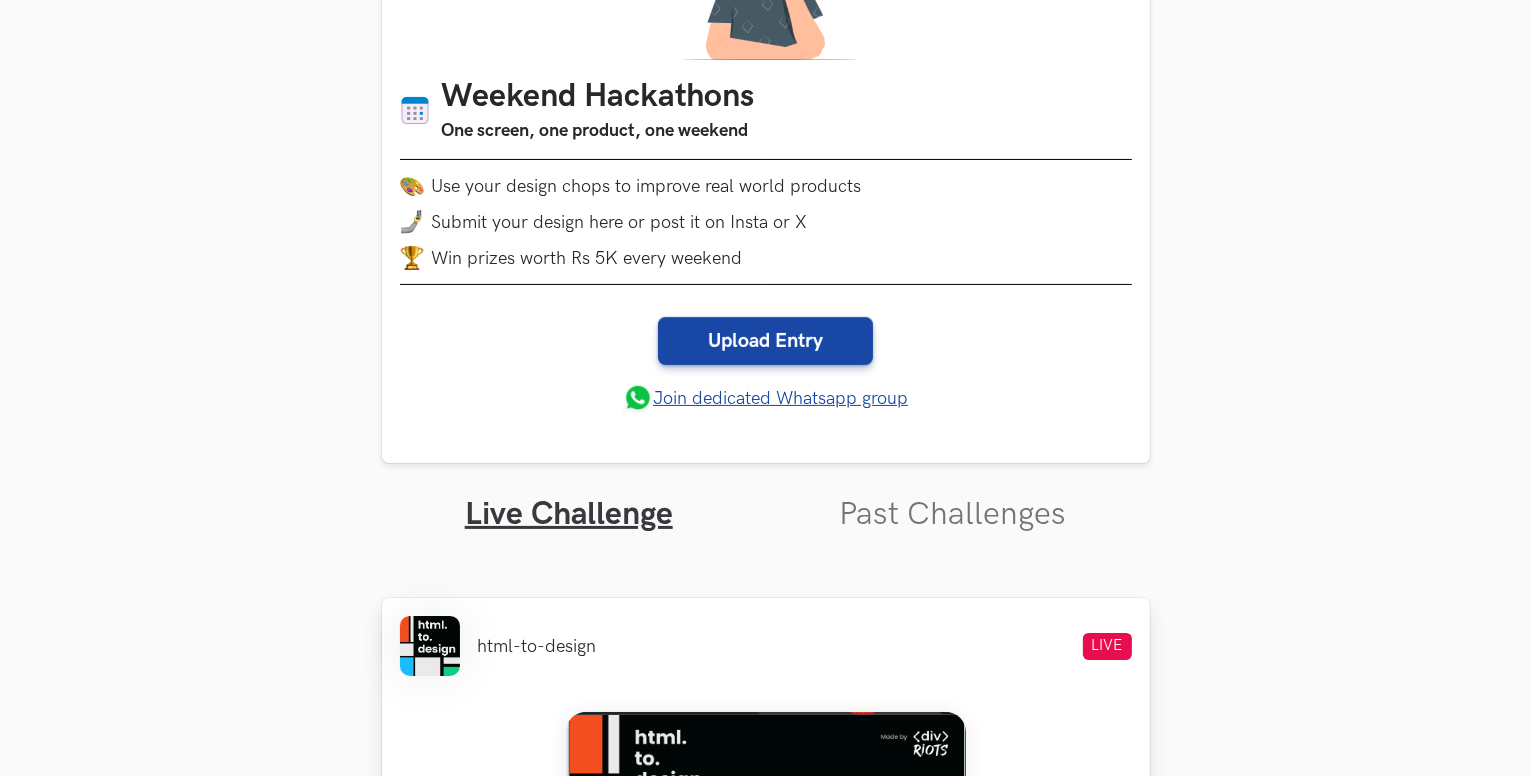 scroll, scrollTop: 400, scrollLeft: 0, axis: vertical 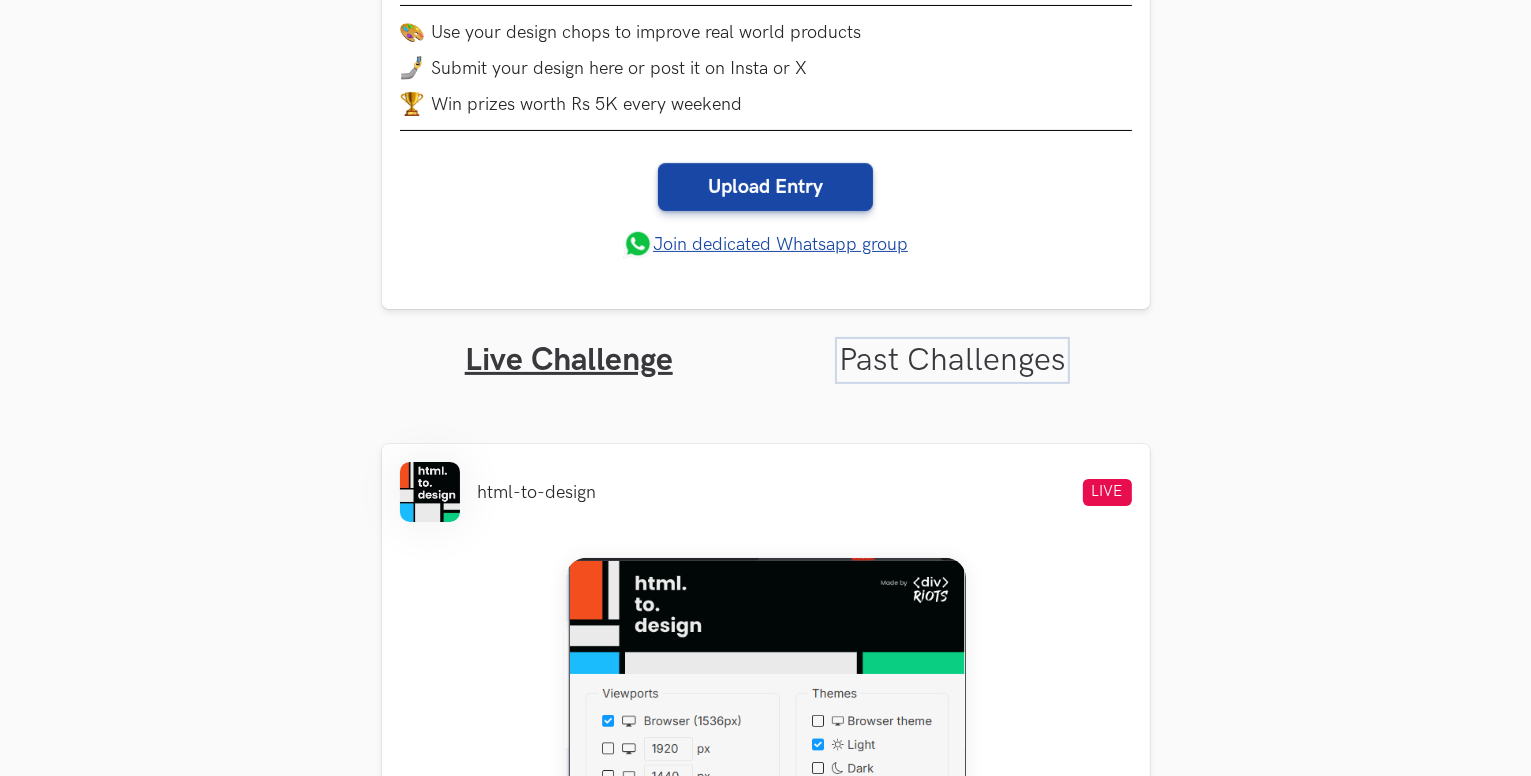 click on "Past Challenges" at bounding box center [952, 360] 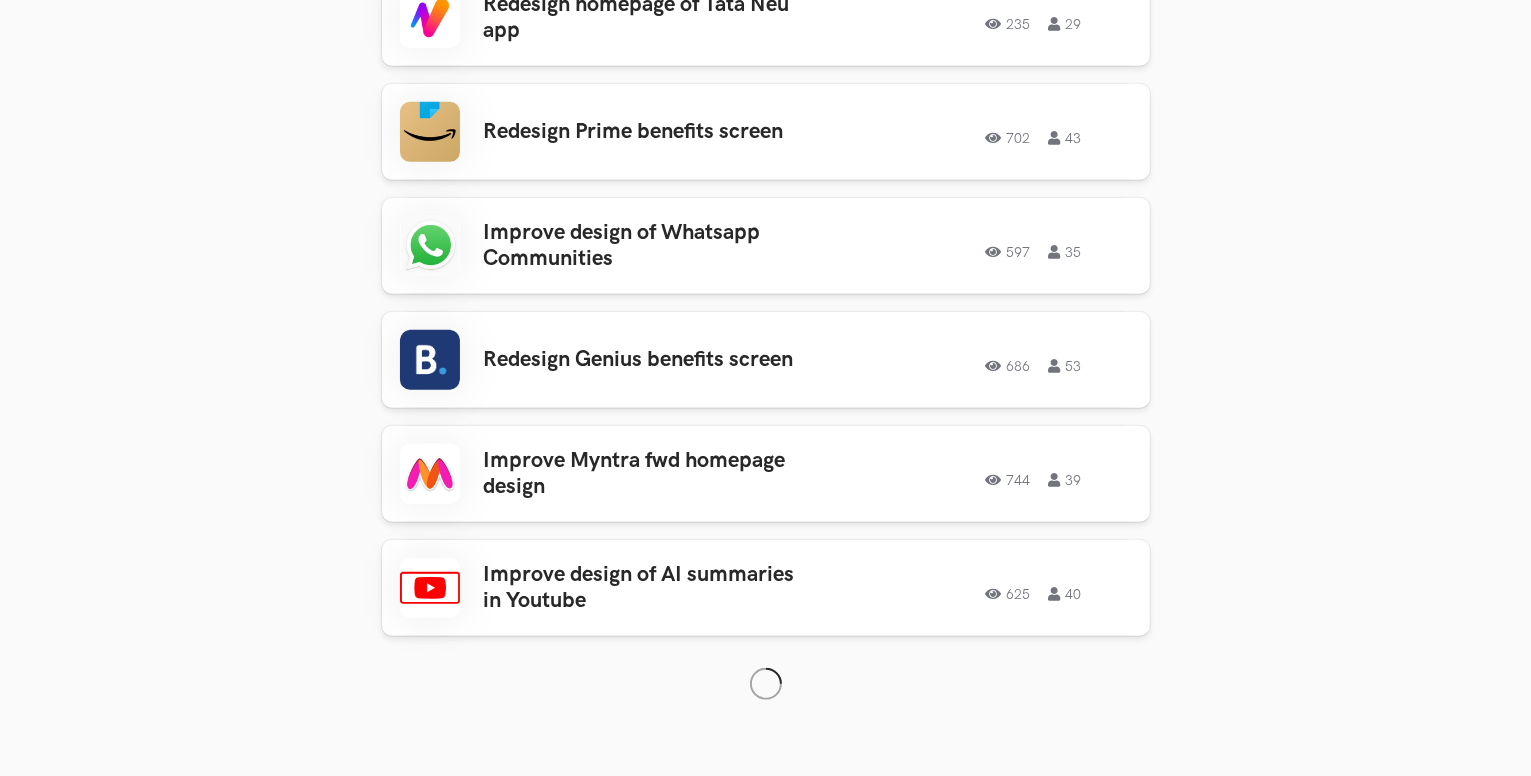 scroll, scrollTop: 1300, scrollLeft: 0, axis: vertical 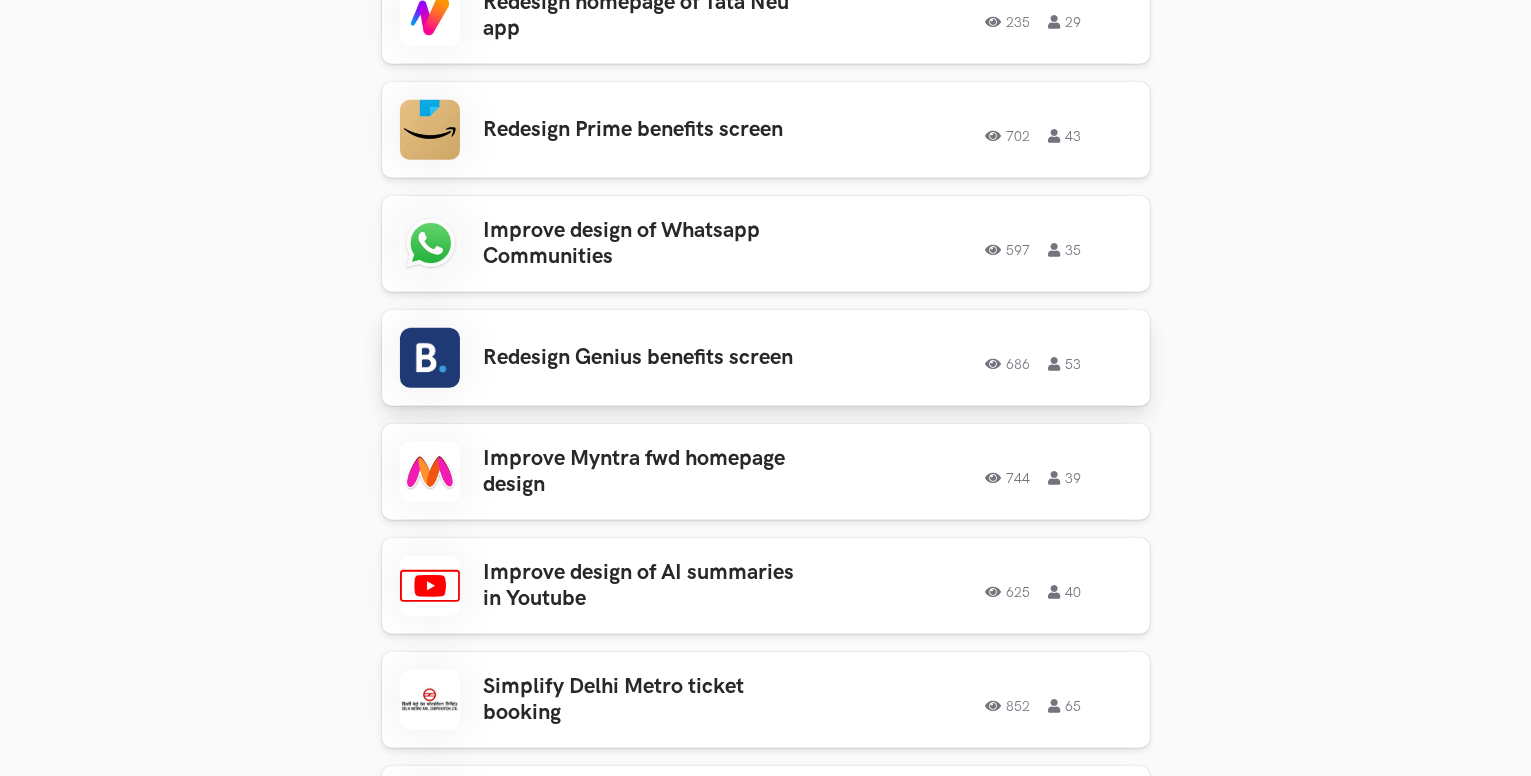 click on "Redesign Genius benefits screen" at bounding box center (640, 358) 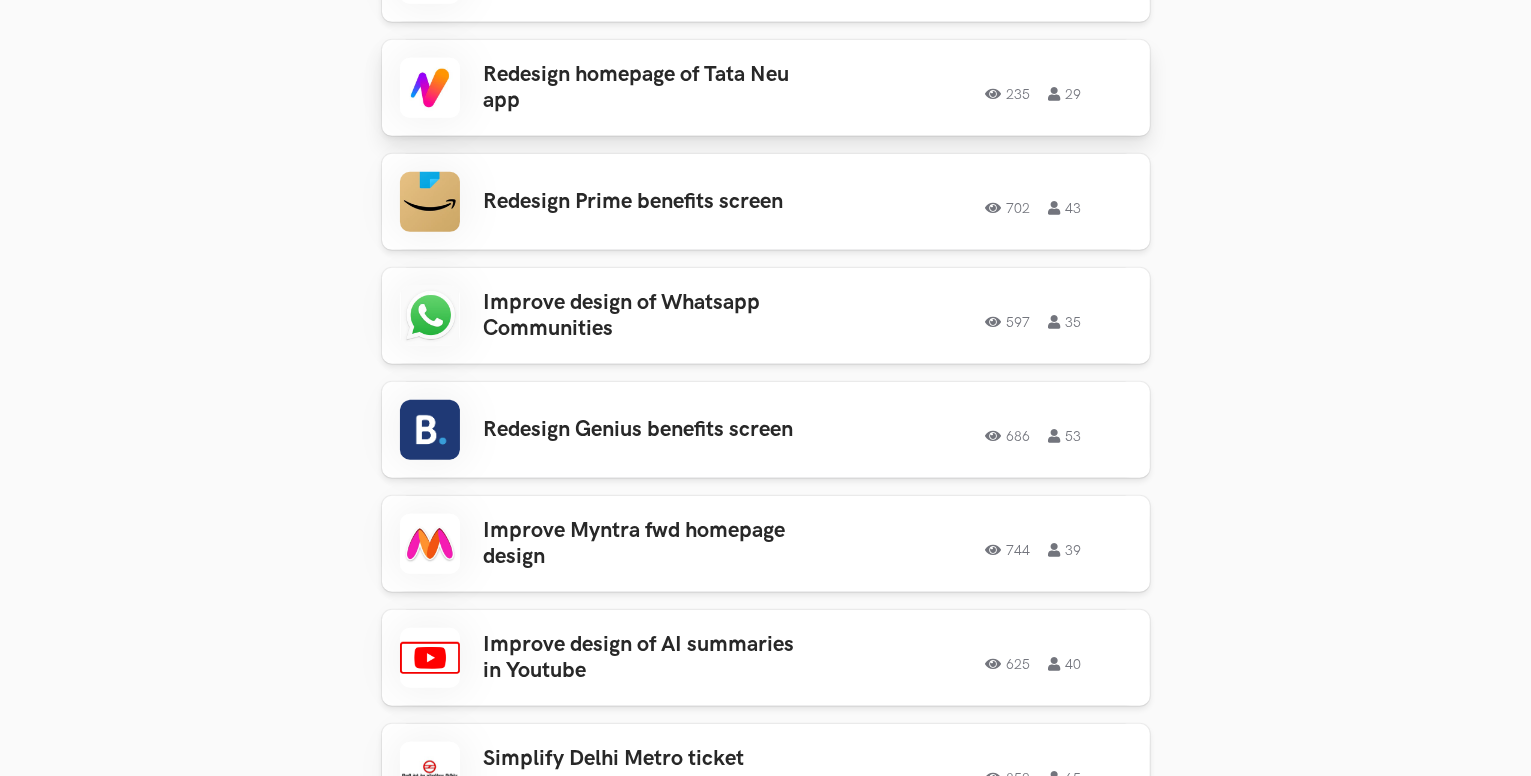 scroll, scrollTop: 1230, scrollLeft: 0, axis: vertical 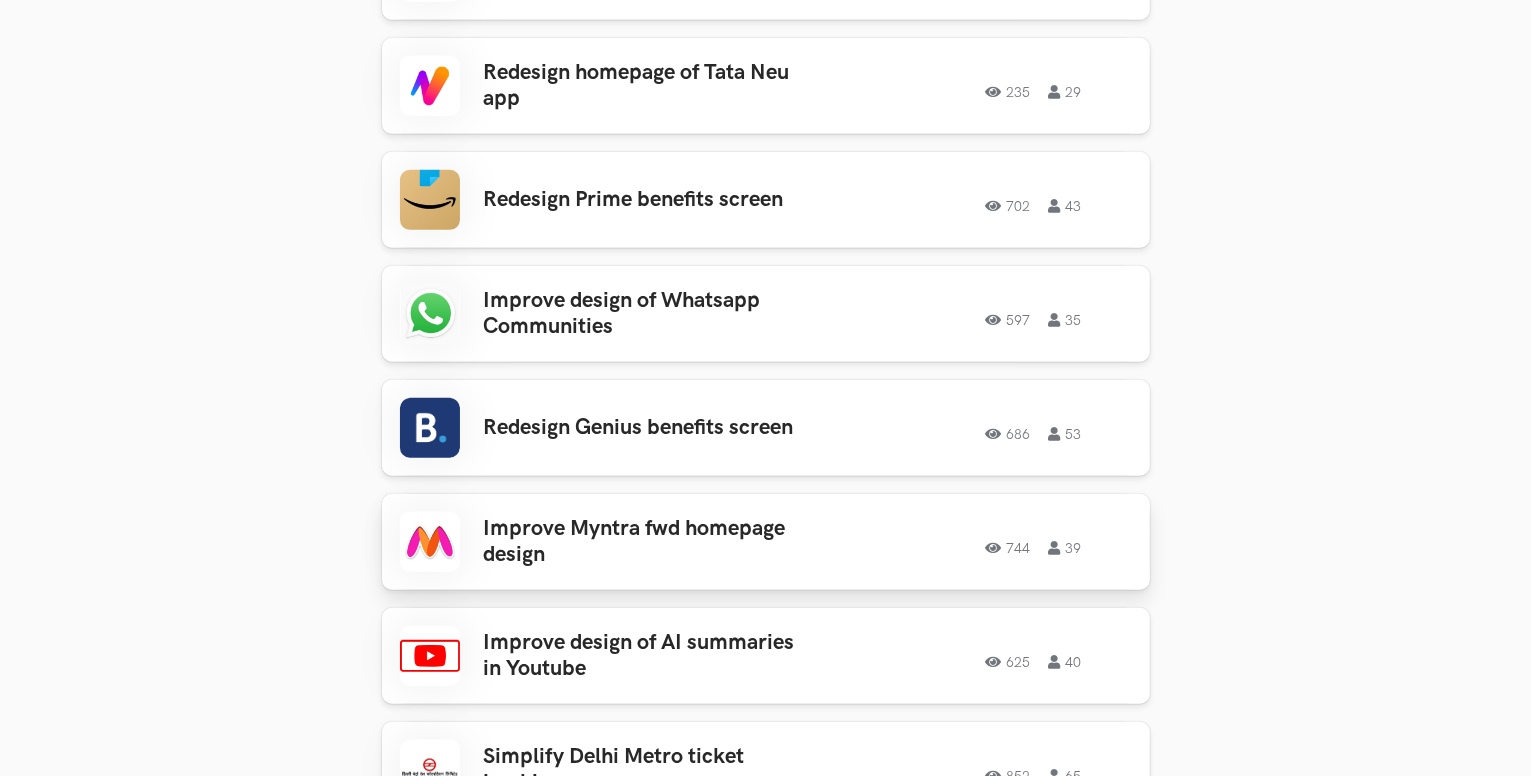 click on "Improve Myntra fwd homepage design" at bounding box center [640, 542] 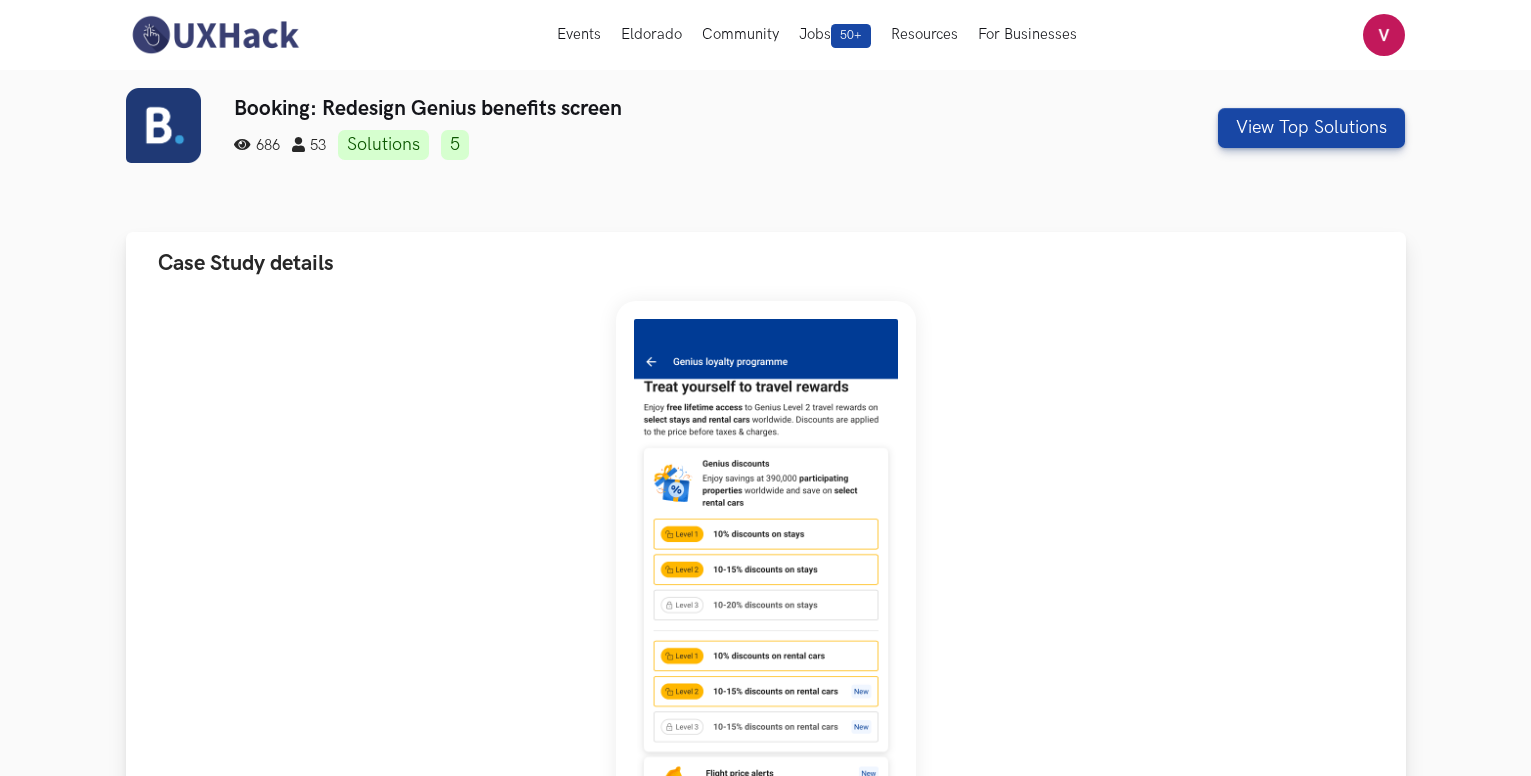 scroll, scrollTop: 0, scrollLeft: 0, axis: both 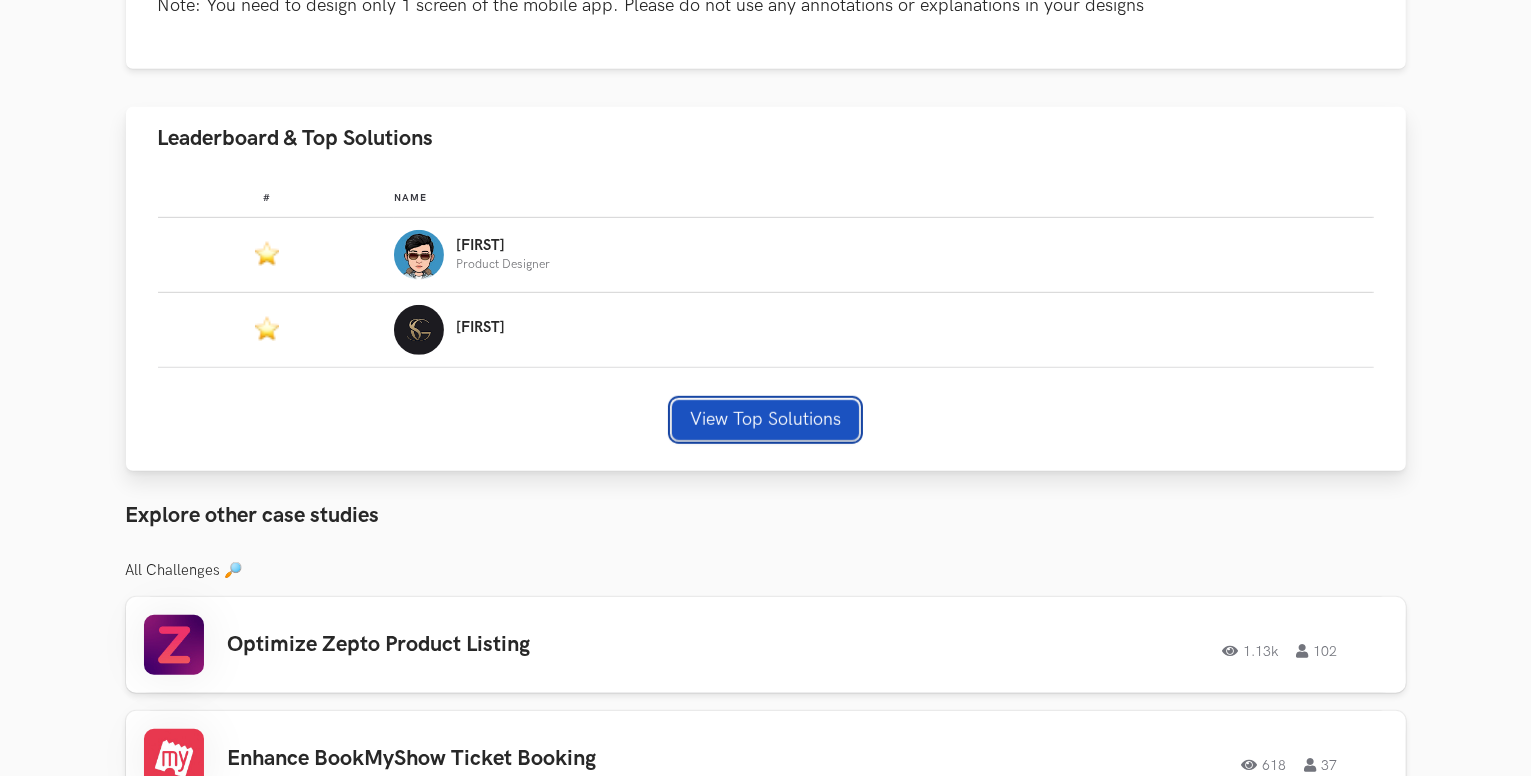click on "View Top Solutions" at bounding box center [765, 420] 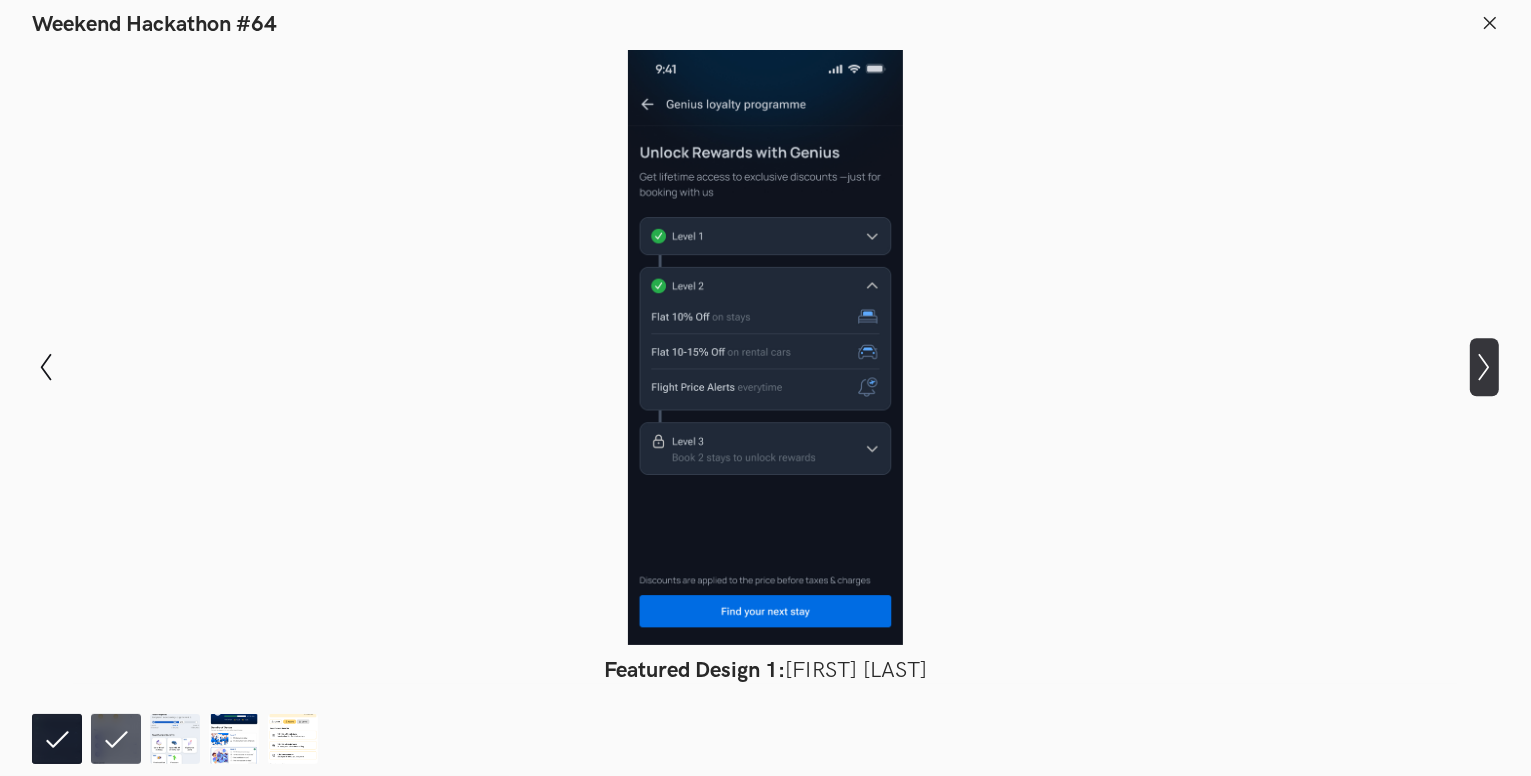 click on "Show next slide" 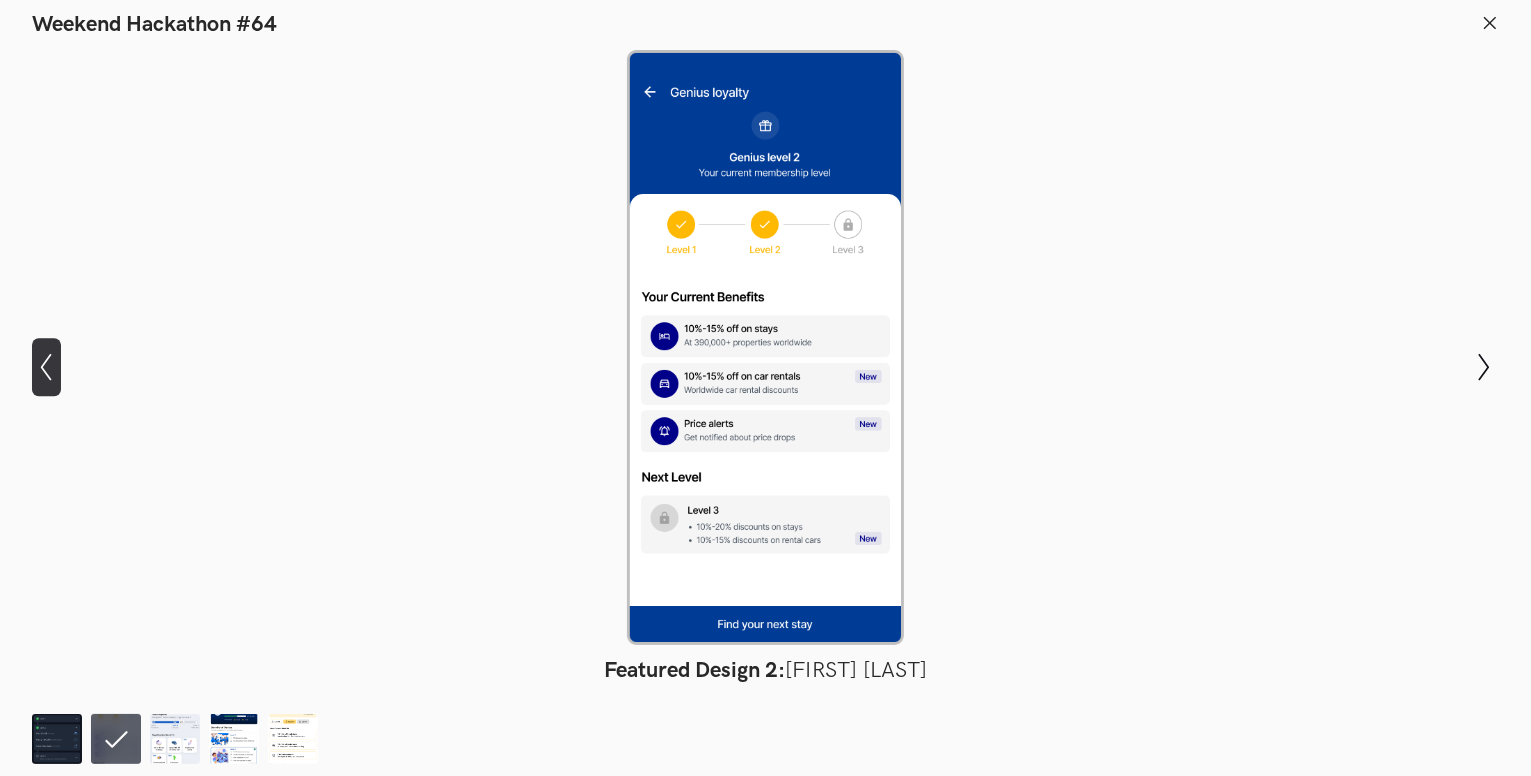 click on "Show previous slide" 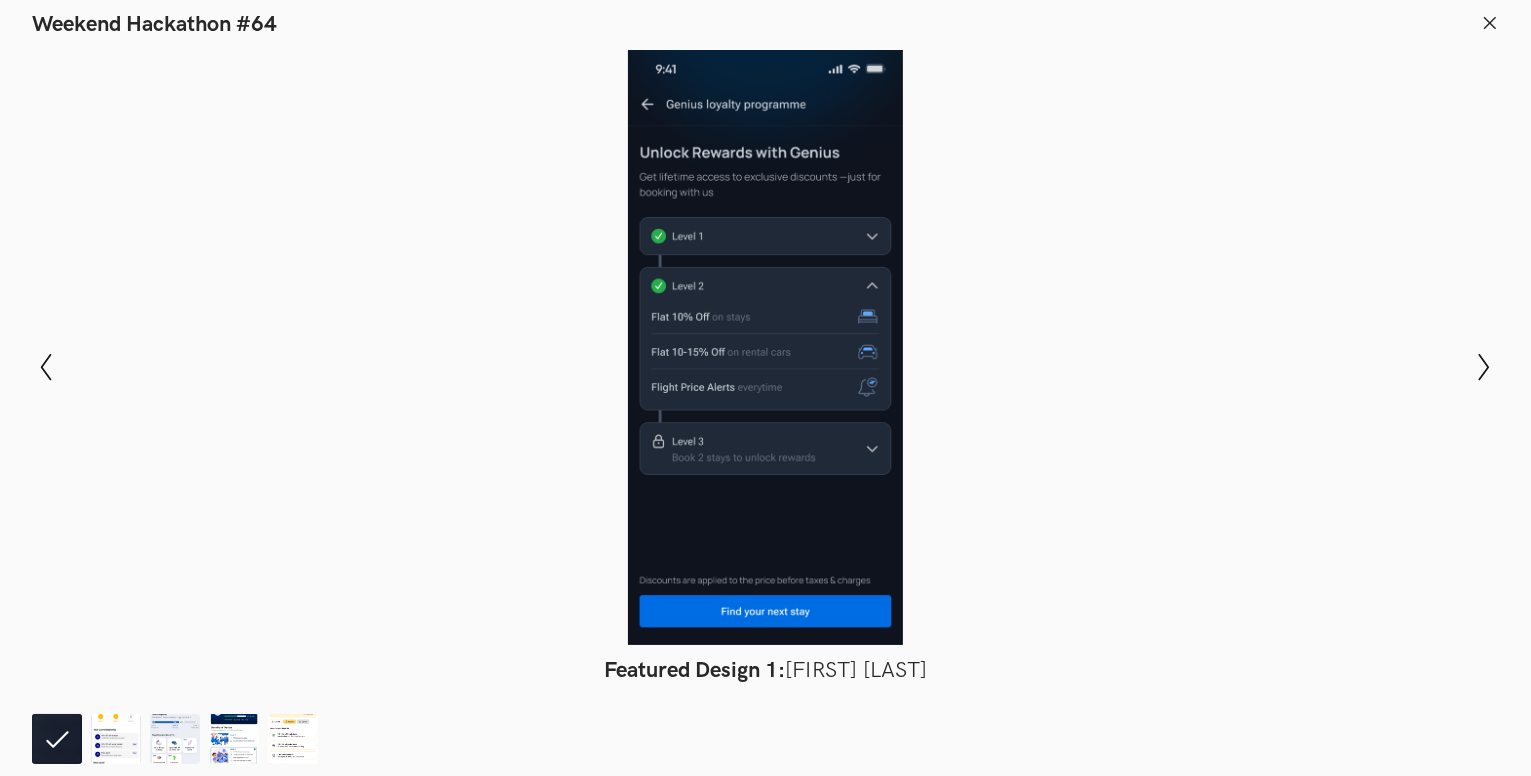 click at bounding box center (765, 347) 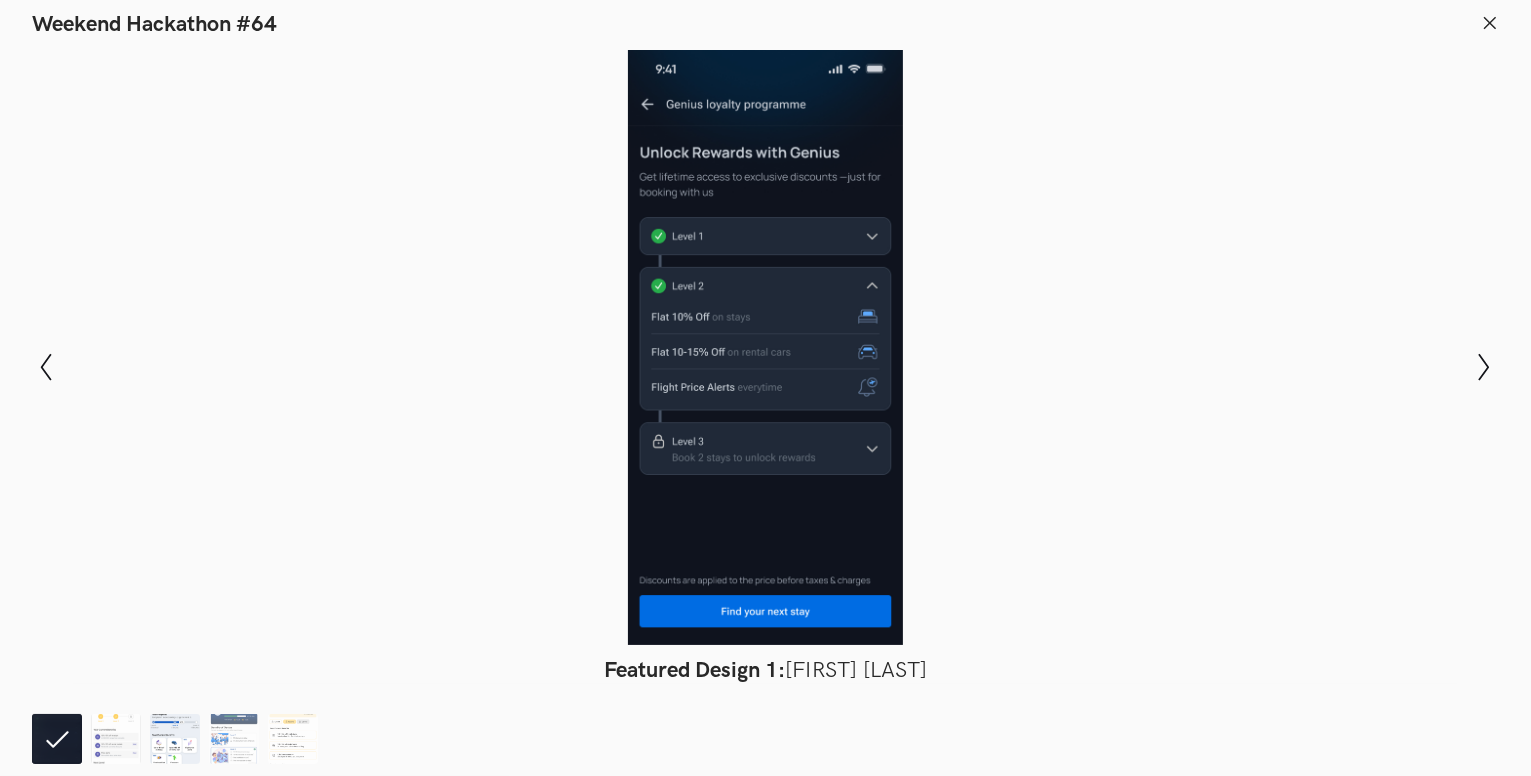 click at bounding box center [175, 739] 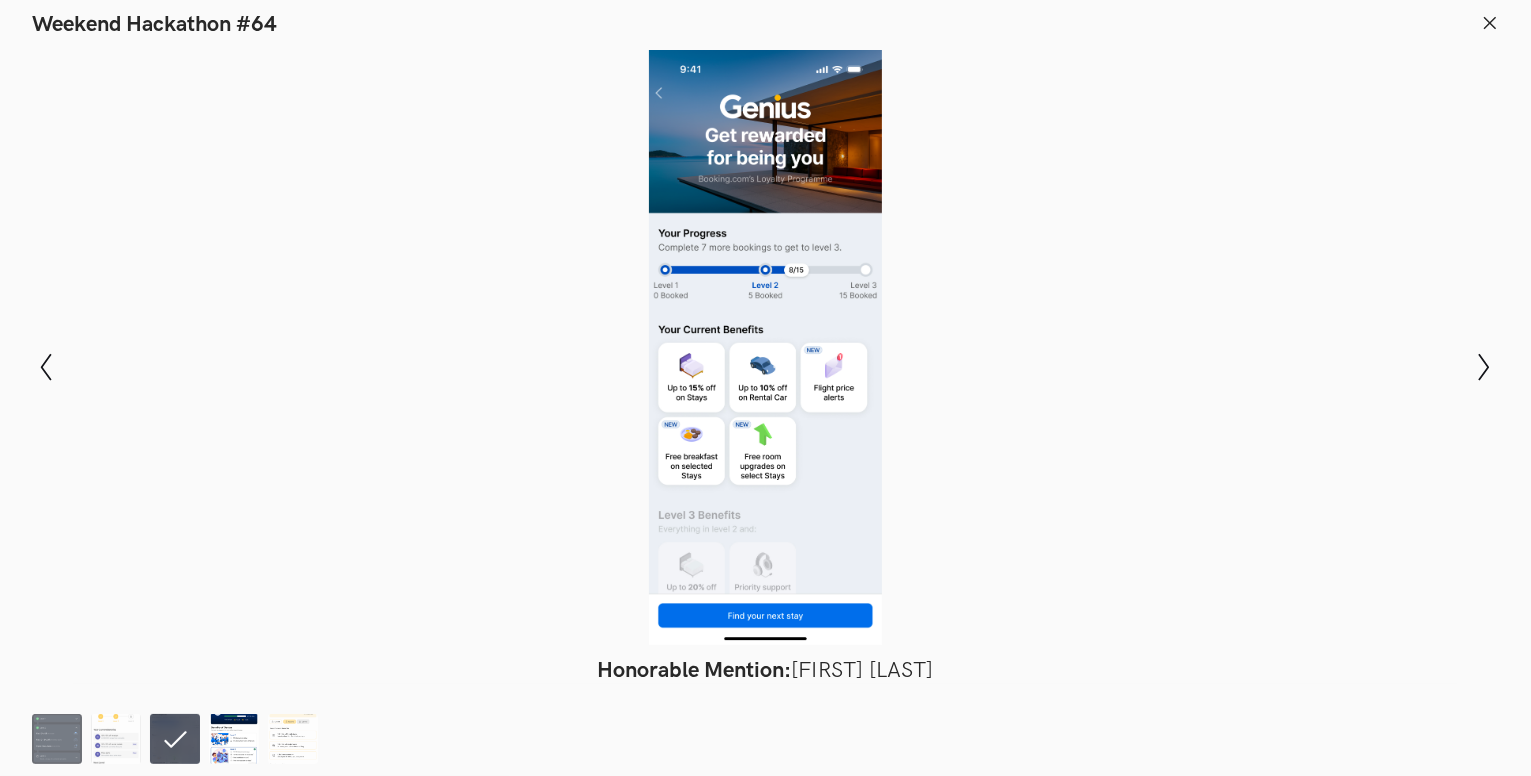 click at bounding box center (234, 739) 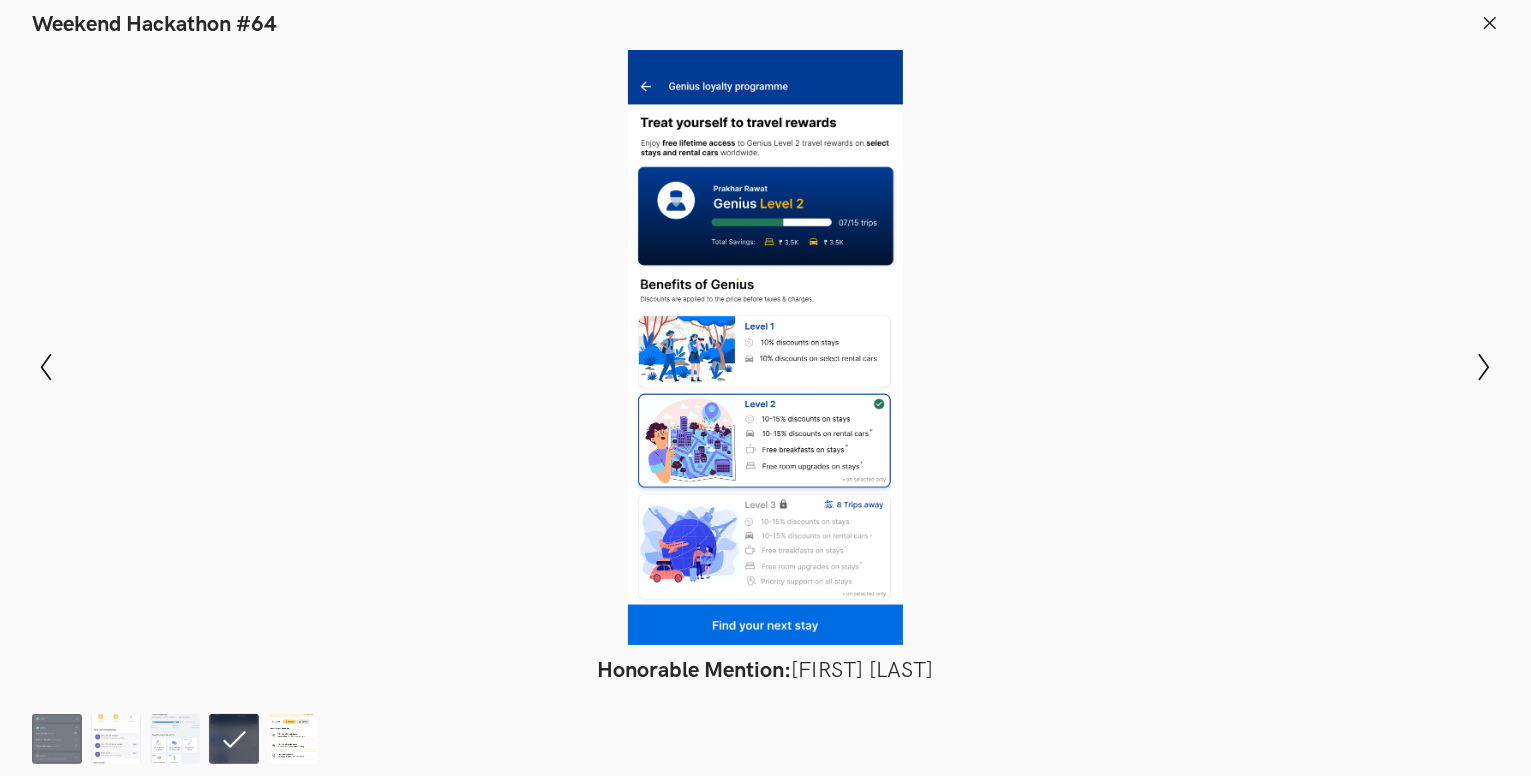 click at bounding box center (293, 739) 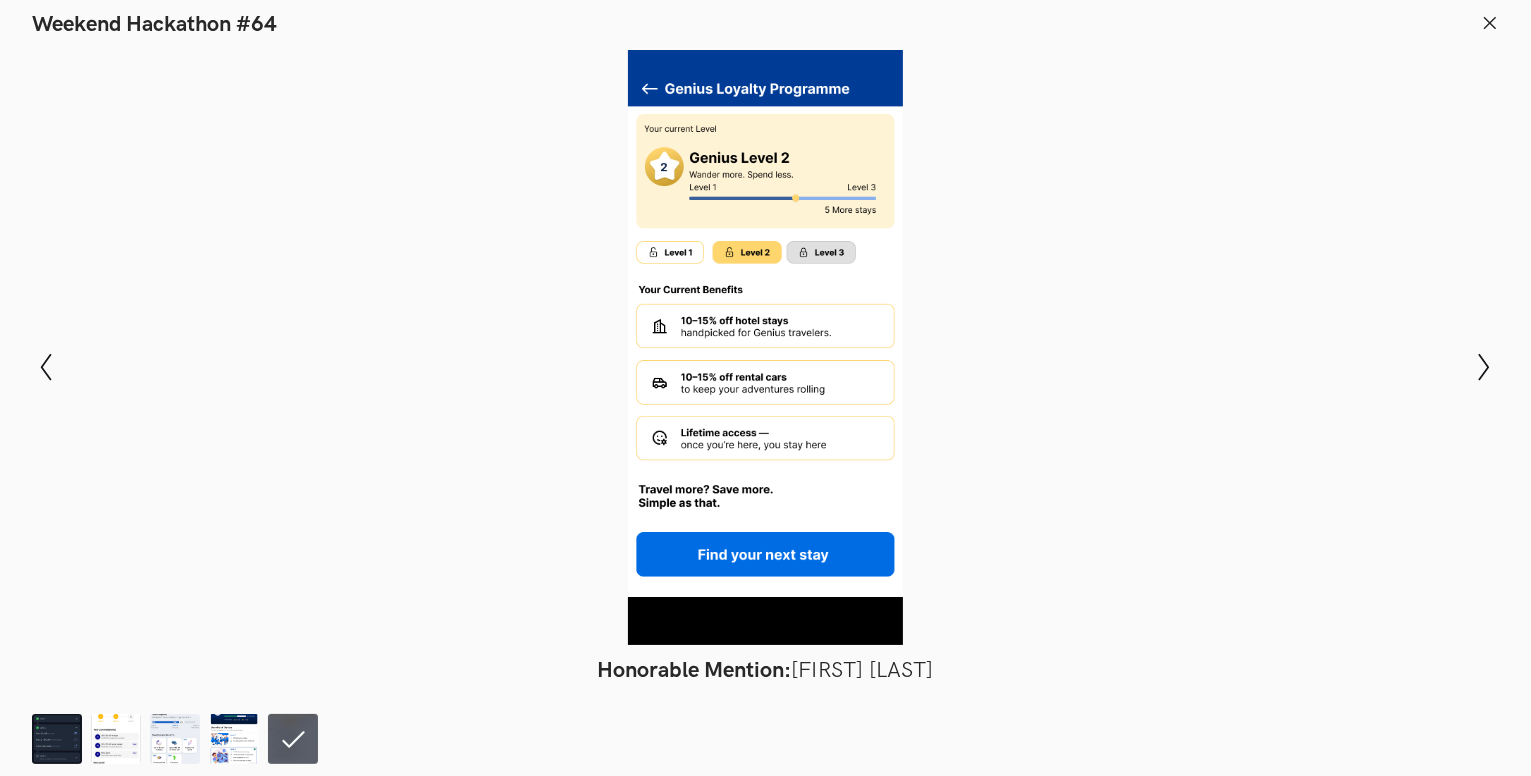 click at bounding box center (765, 347) 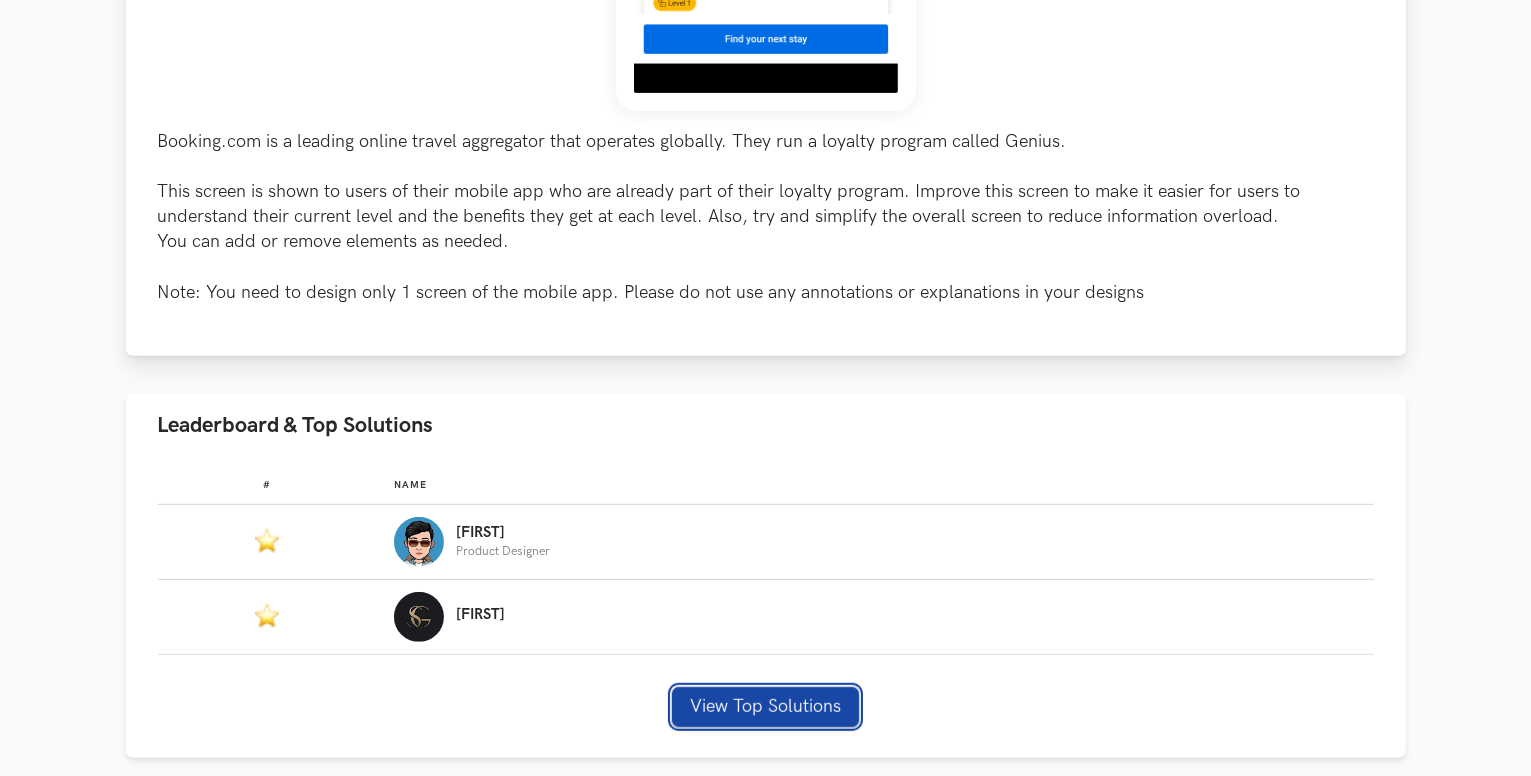 scroll, scrollTop: 900, scrollLeft: 0, axis: vertical 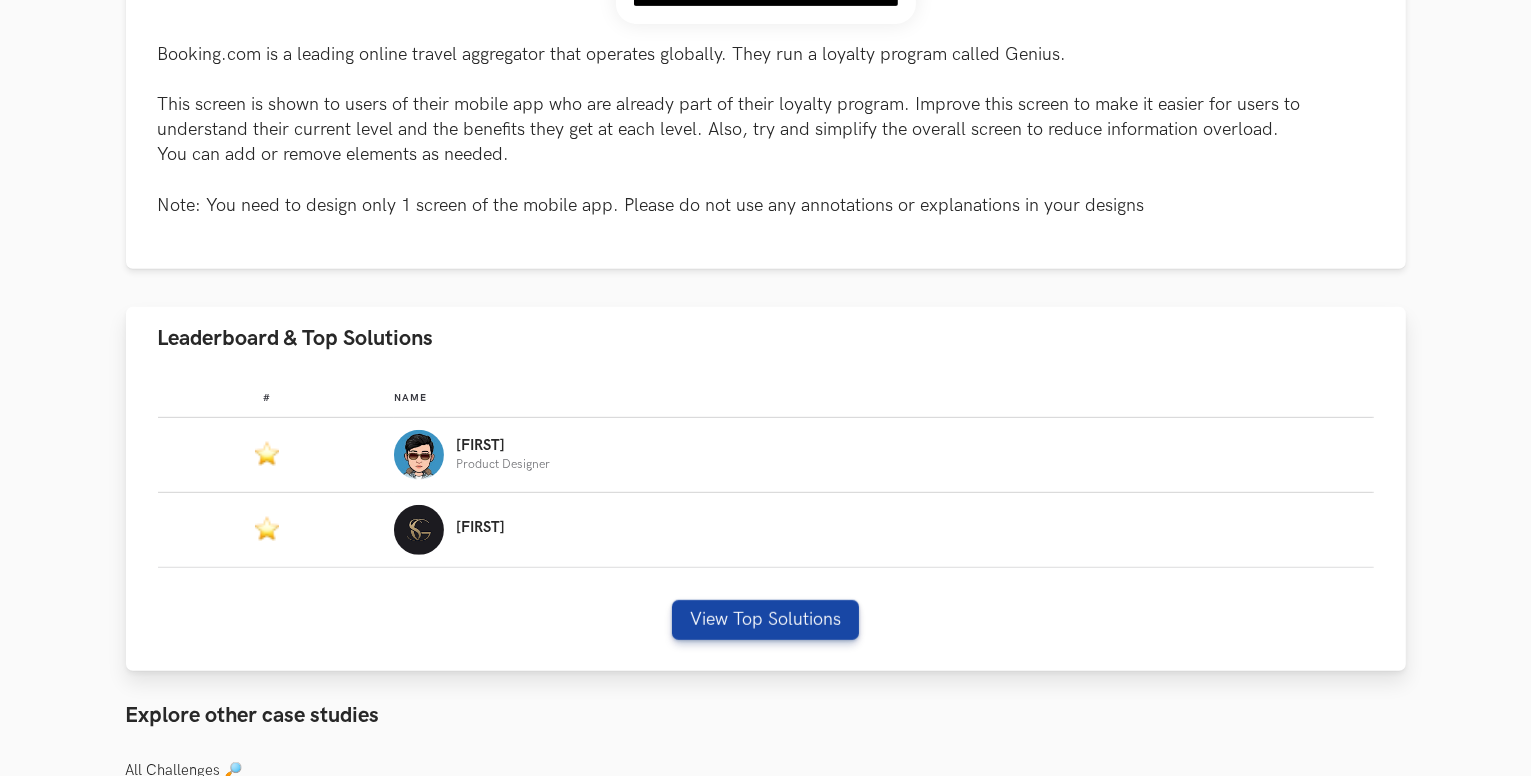 click on "Ashish" at bounding box center (503, 446) 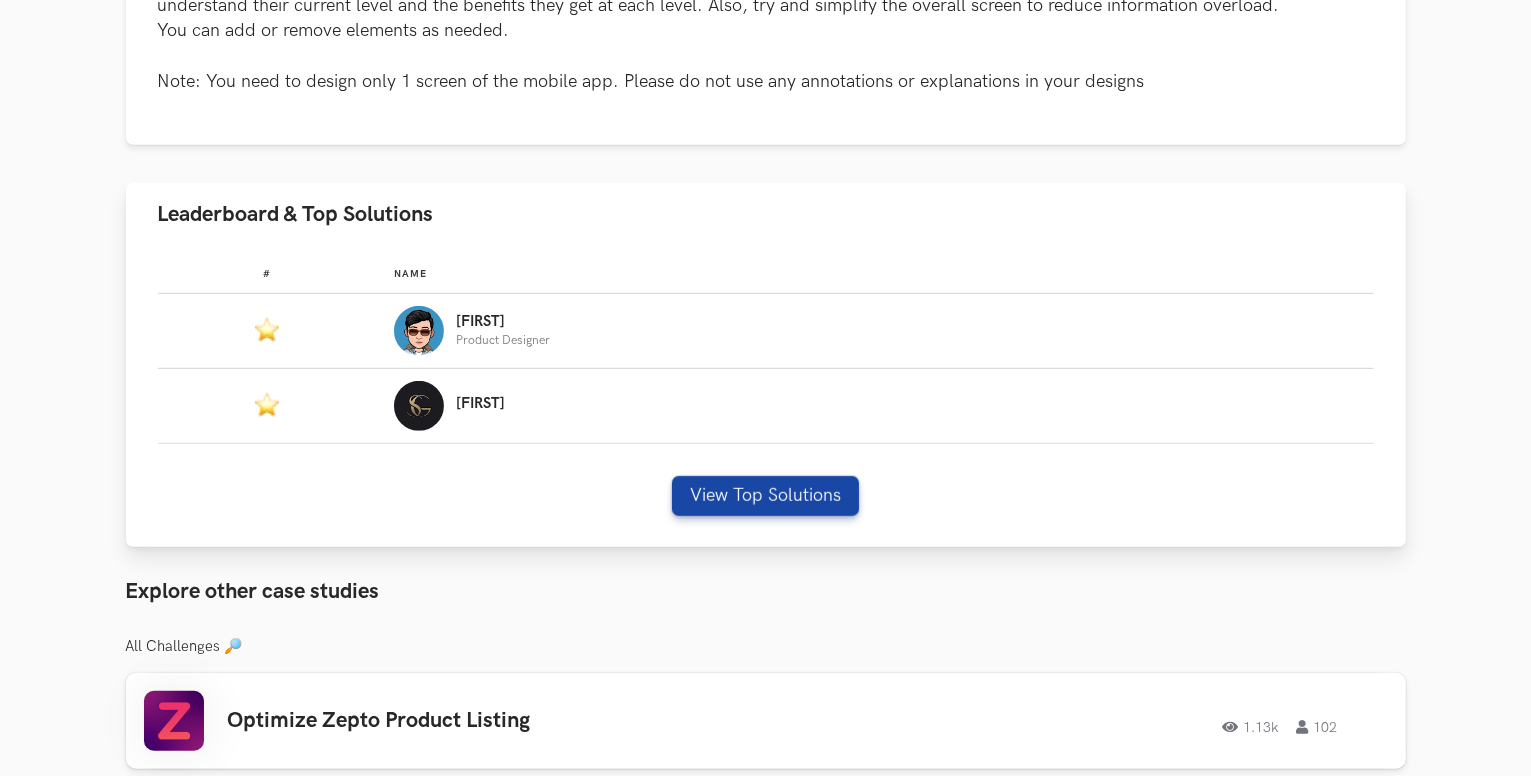 scroll, scrollTop: 1200, scrollLeft: 0, axis: vertical 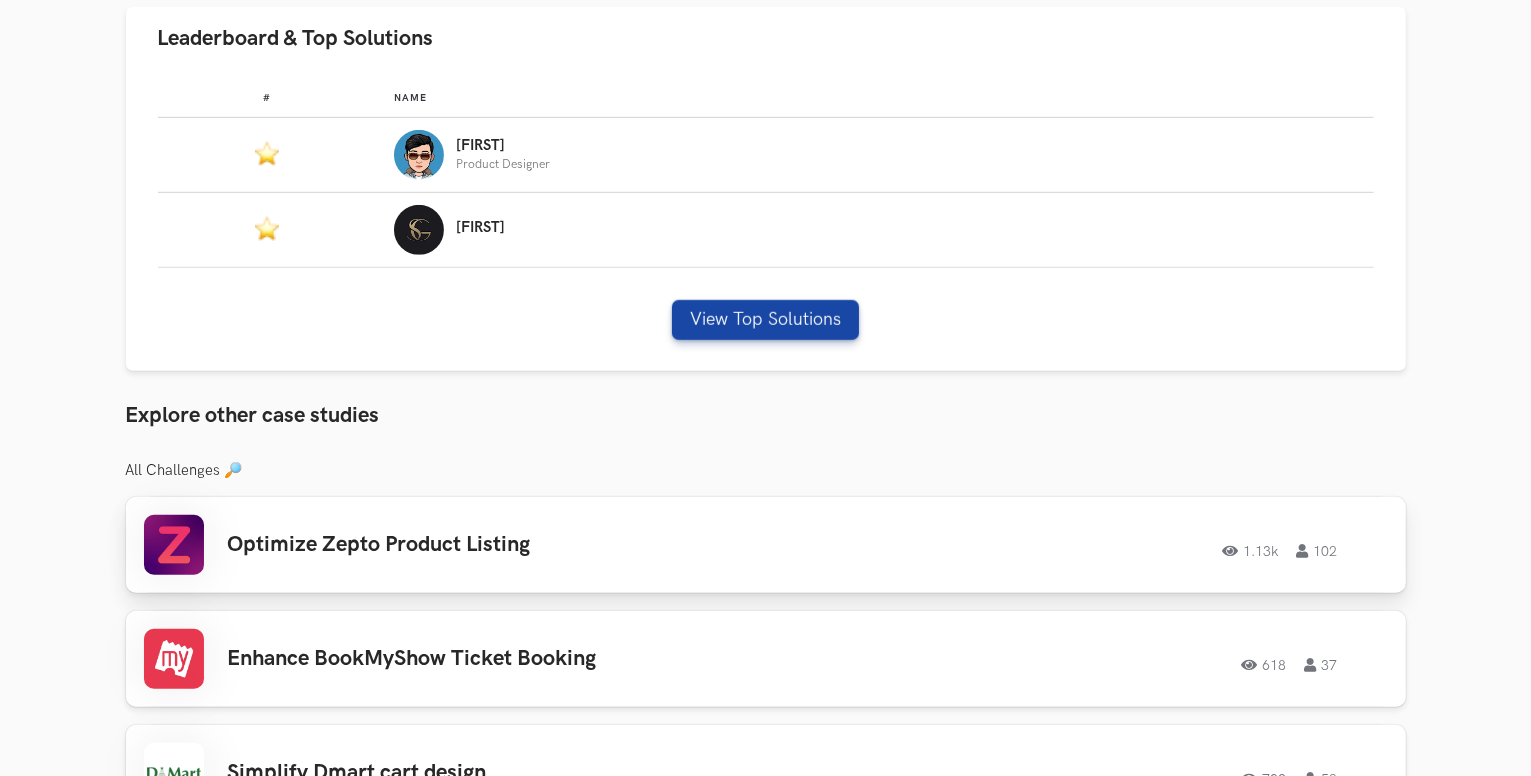 click on "Optimize Zepto Product Listing  1.13k  102  1.13k  102" at bounding box center (766, 545) 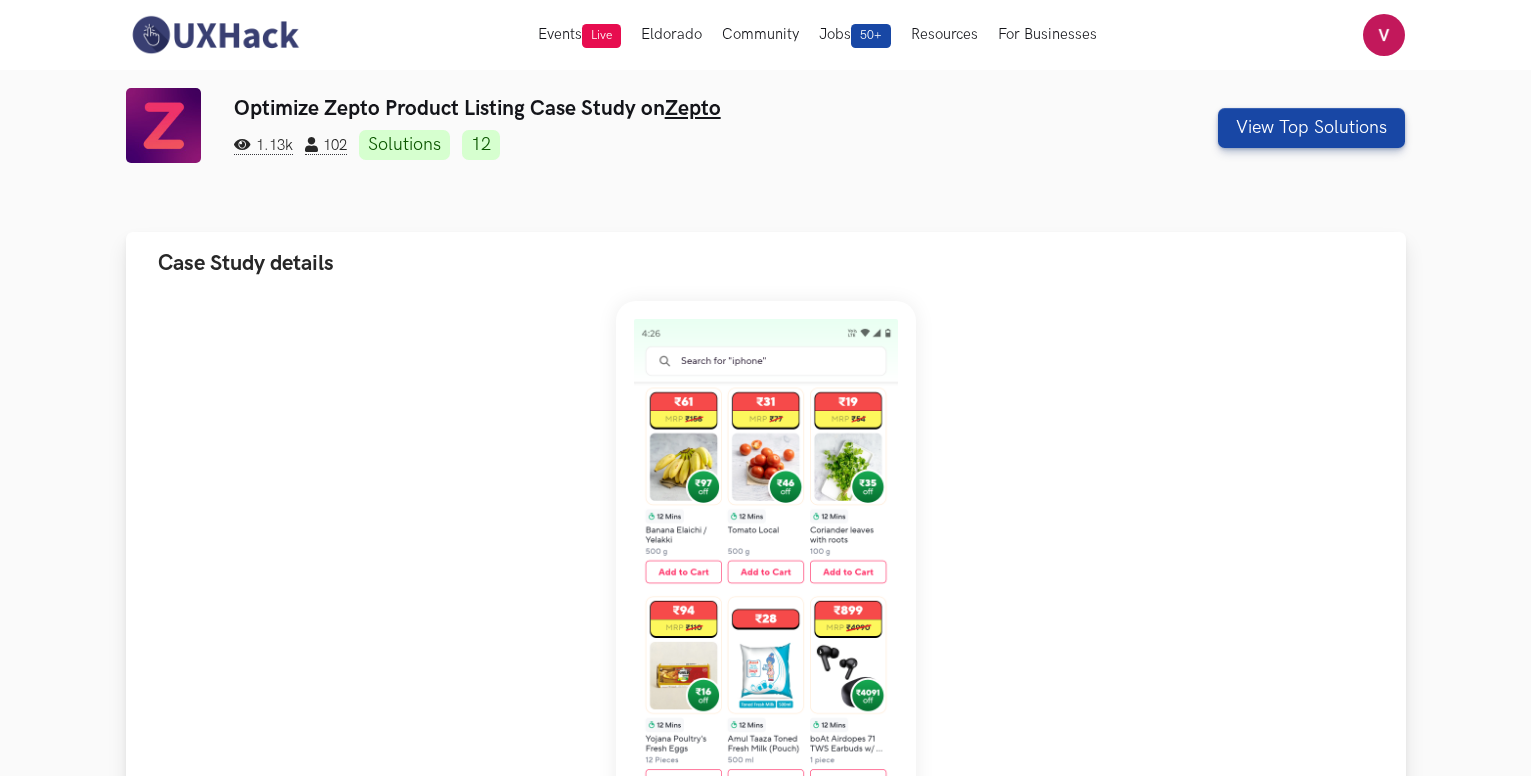 scroll, scrollTop: 103, scrollLeft: 0, axis: vertical 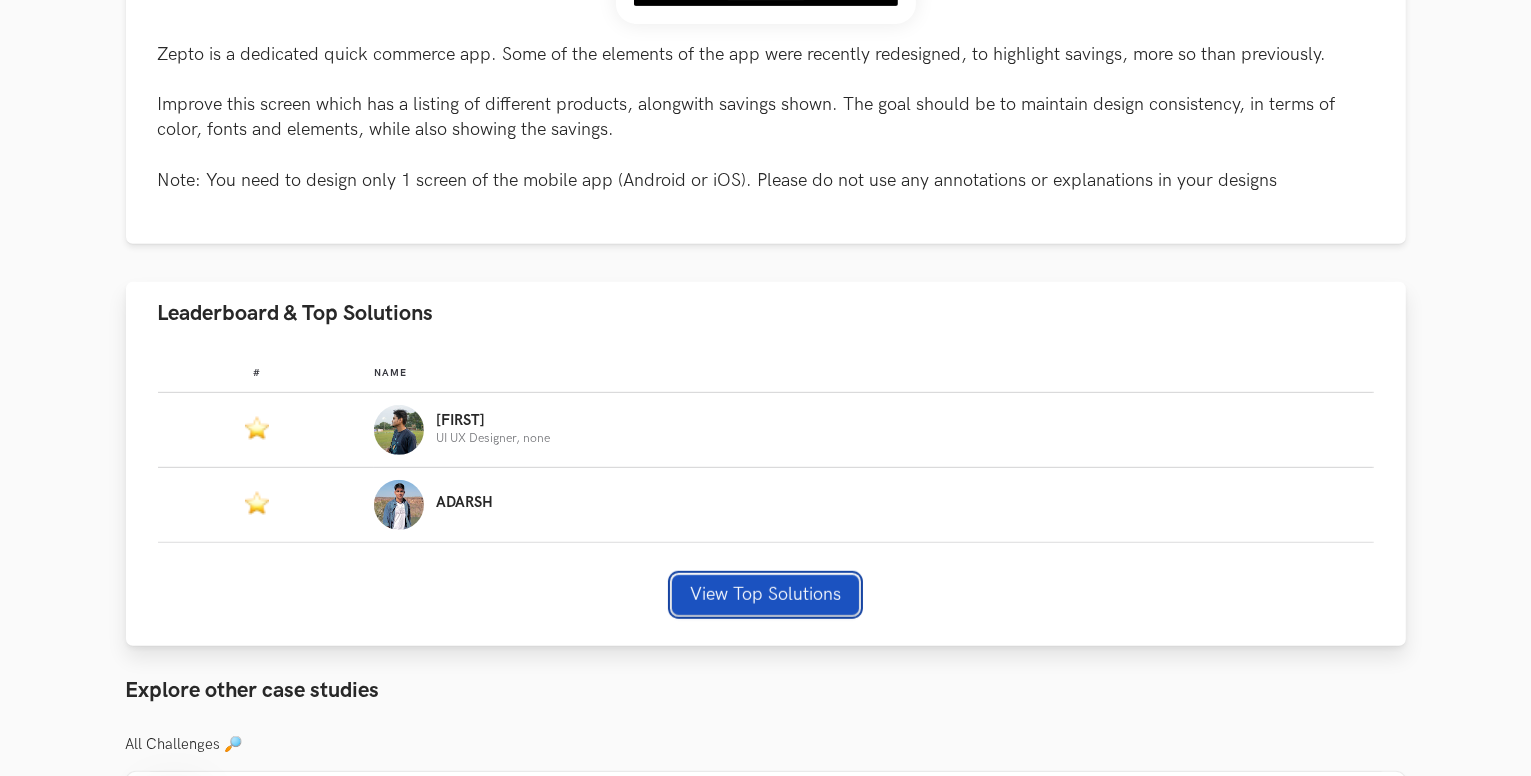 click on "View Top Solutions" at bounding box center [765, 595] 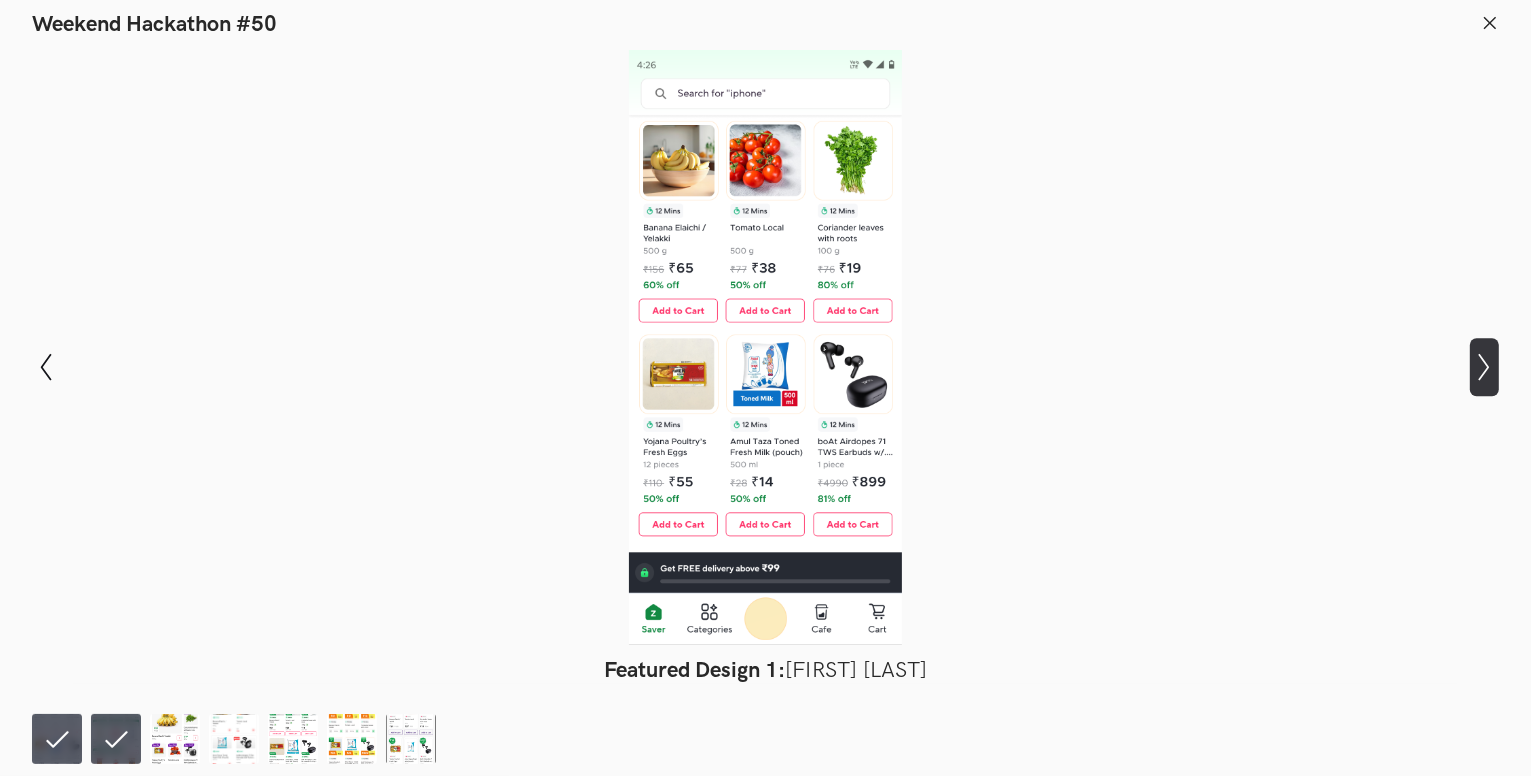 click on "Show next slide" 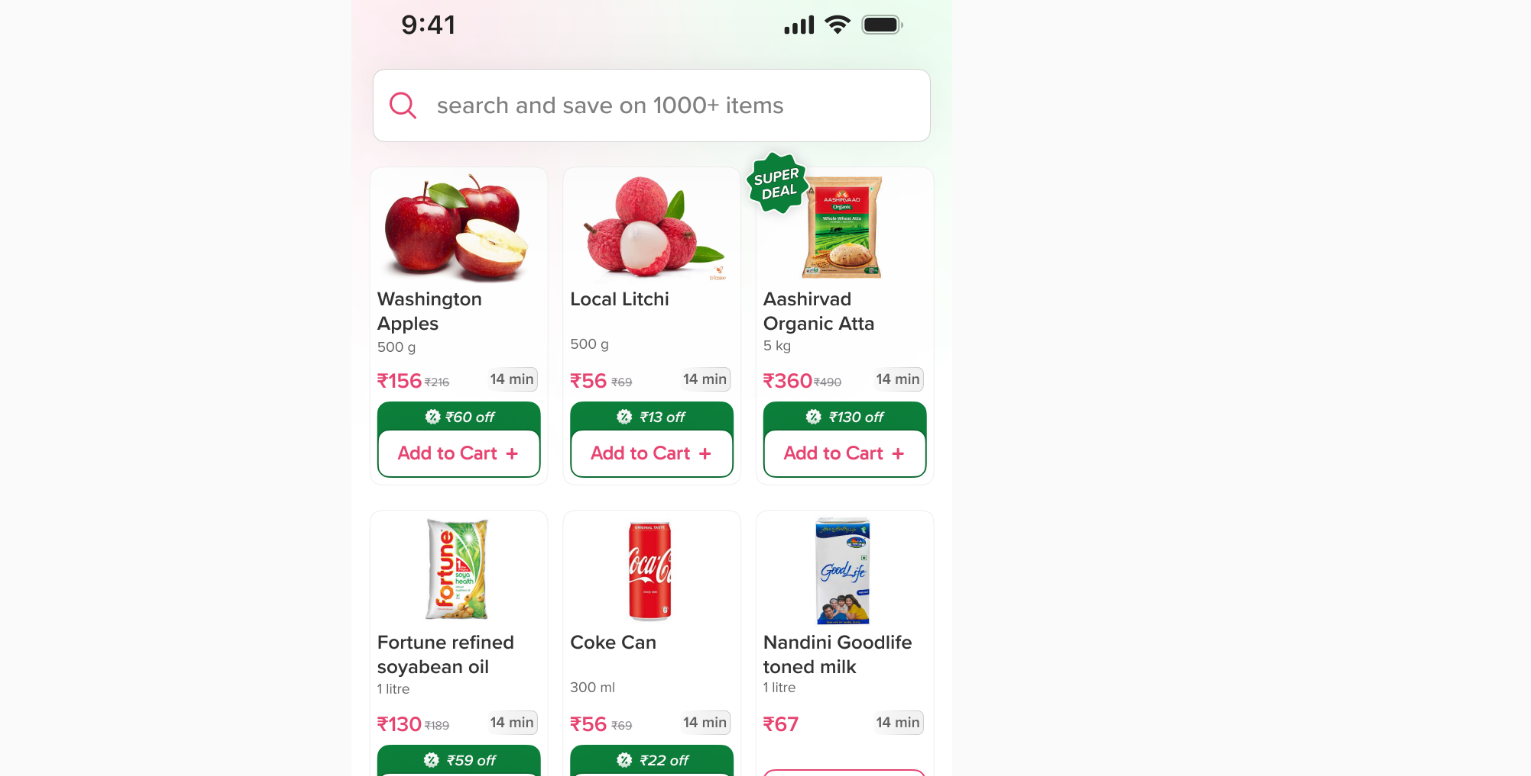 scroll, scrollTop: 900, scrollLeft: 0, axis: vertical 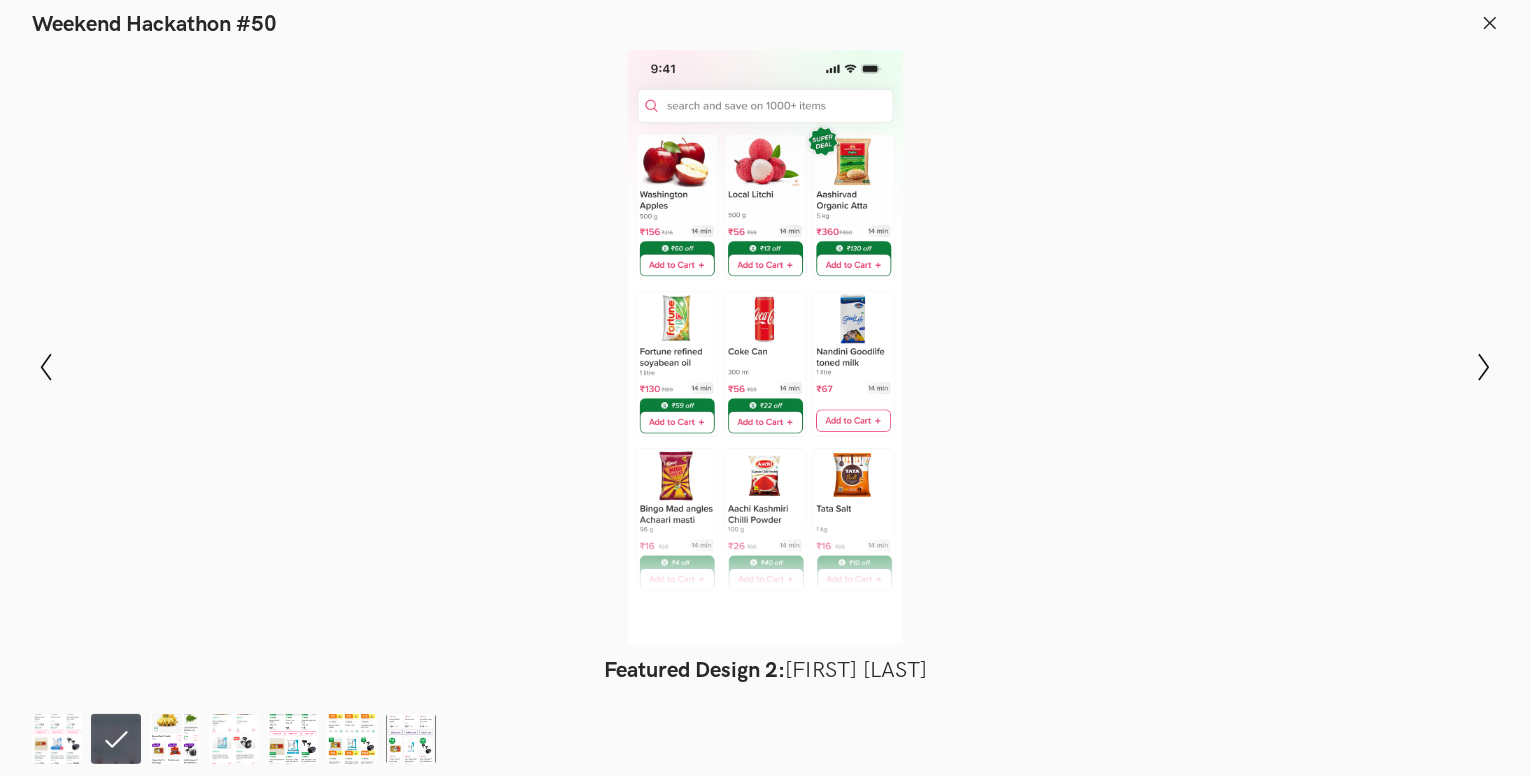 type 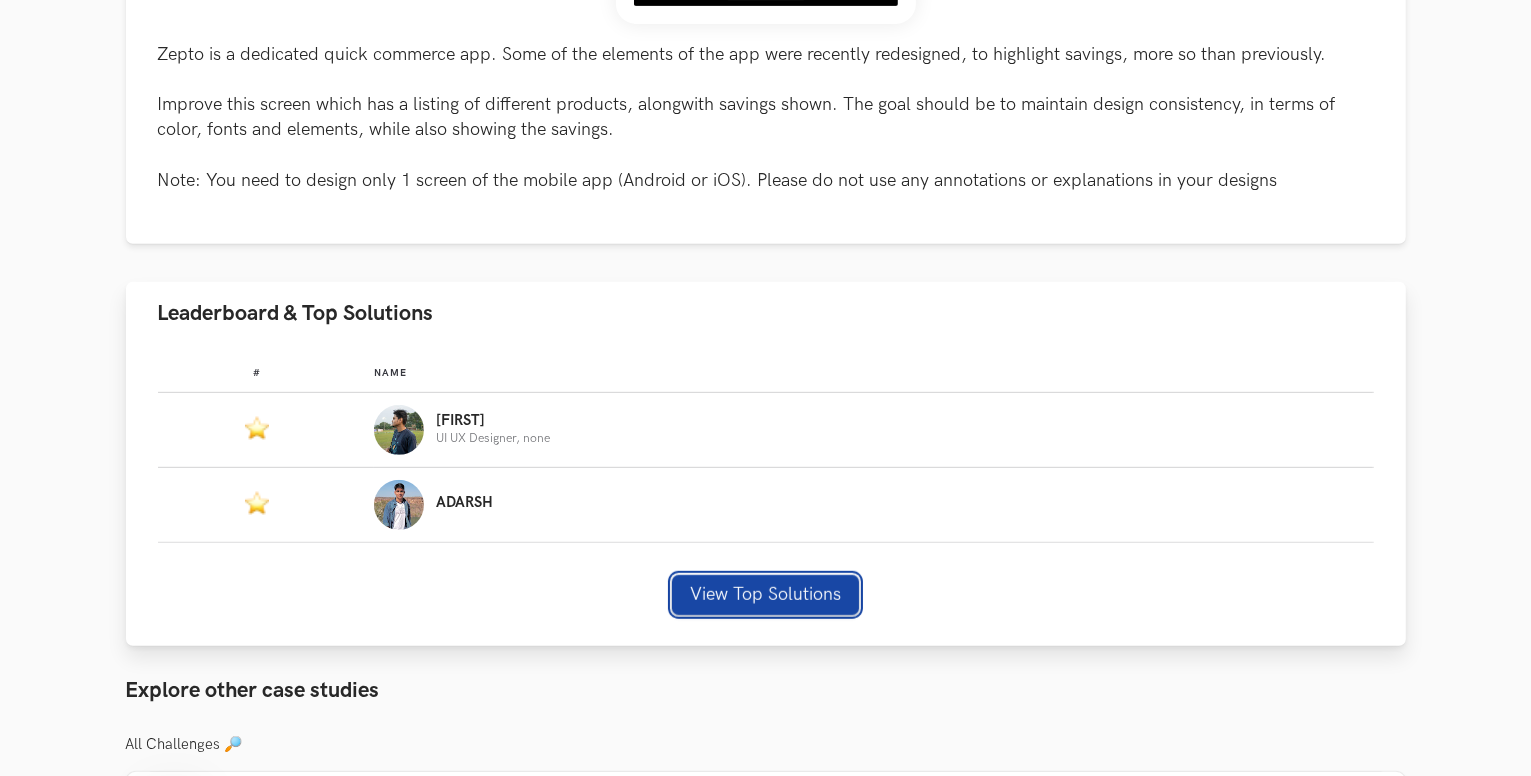 type 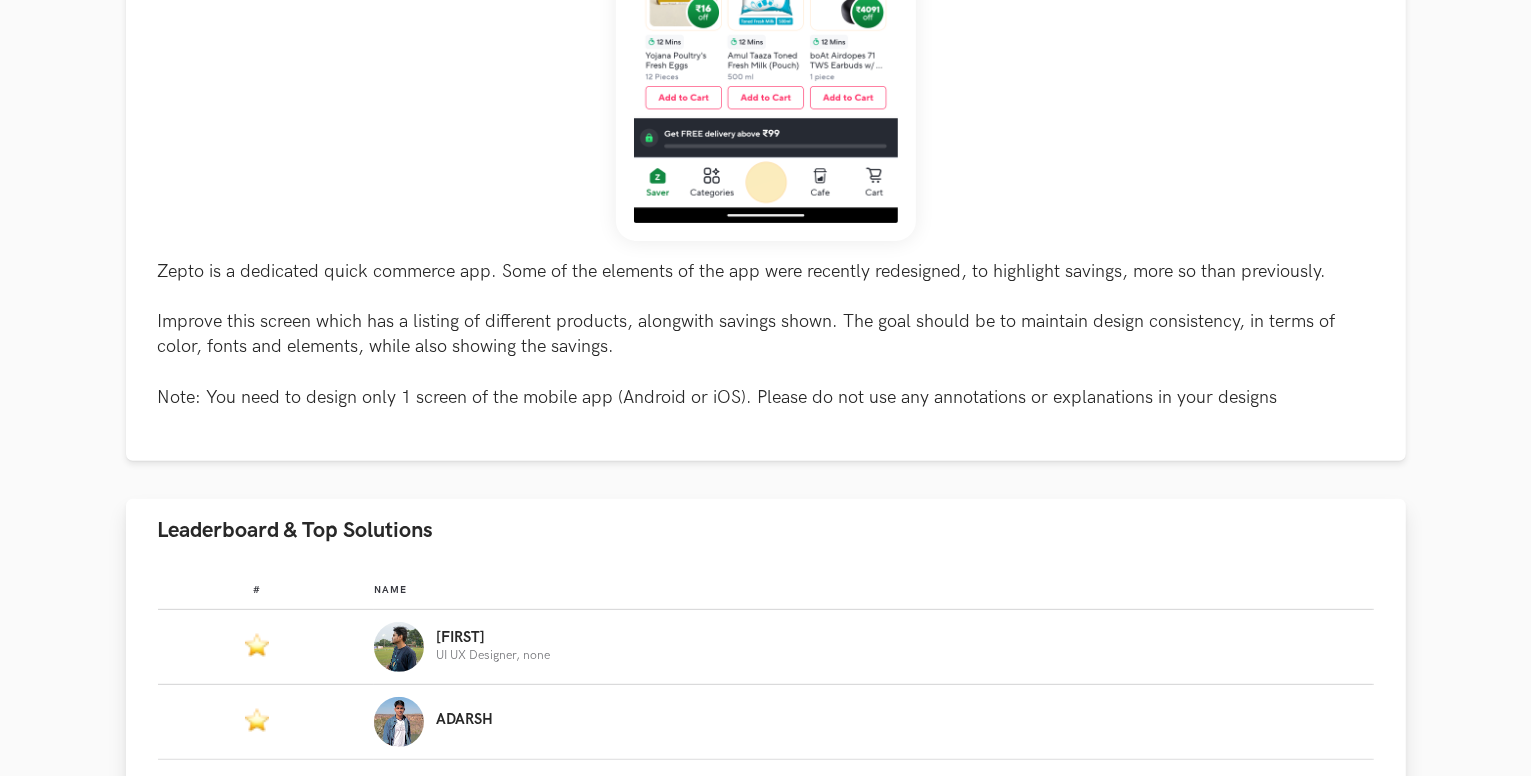 scroll, scrollTop: 800, scrollLeft: 0, axis: vertical 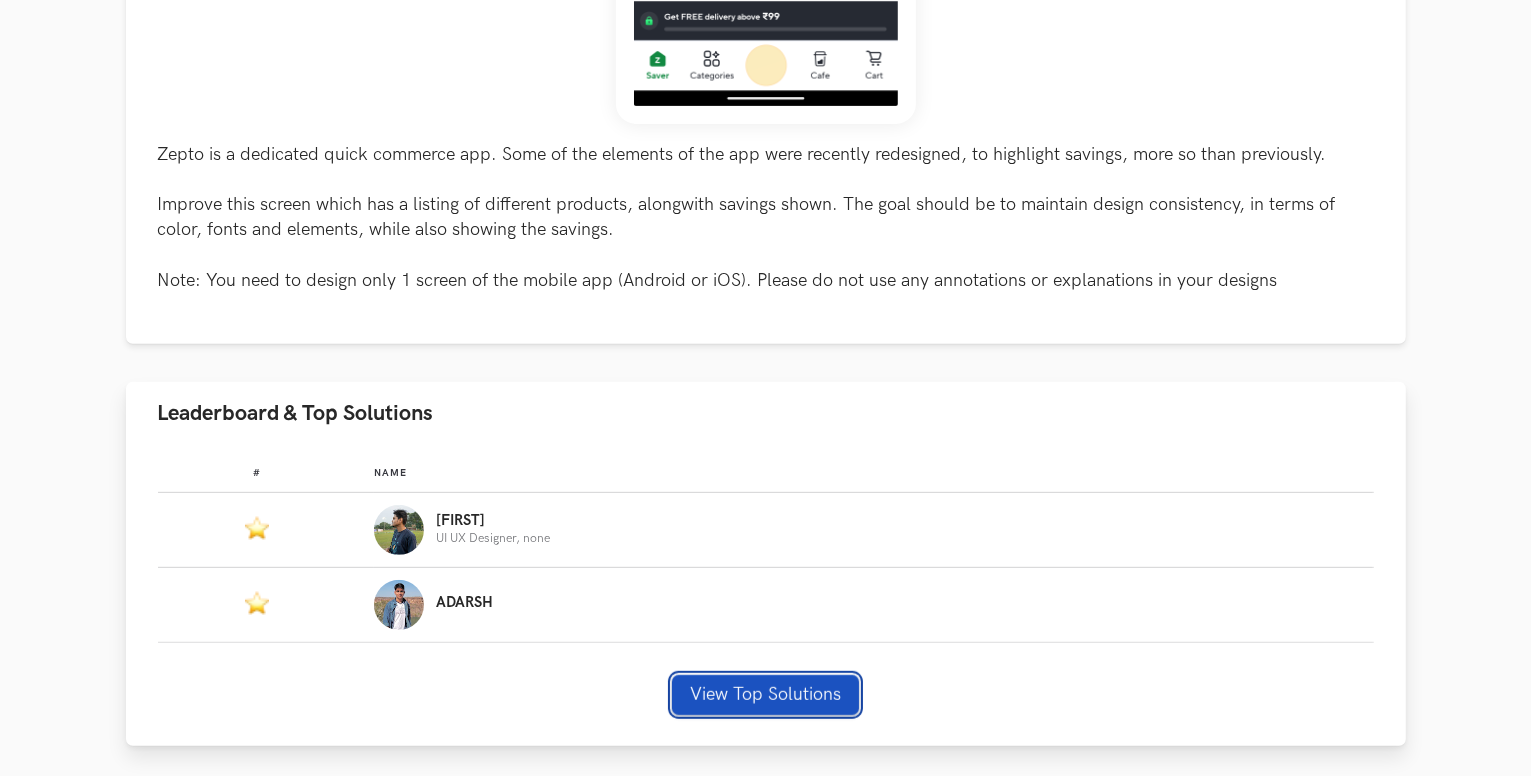 click on "View Top Solutions" at bounding box center [765, 695] 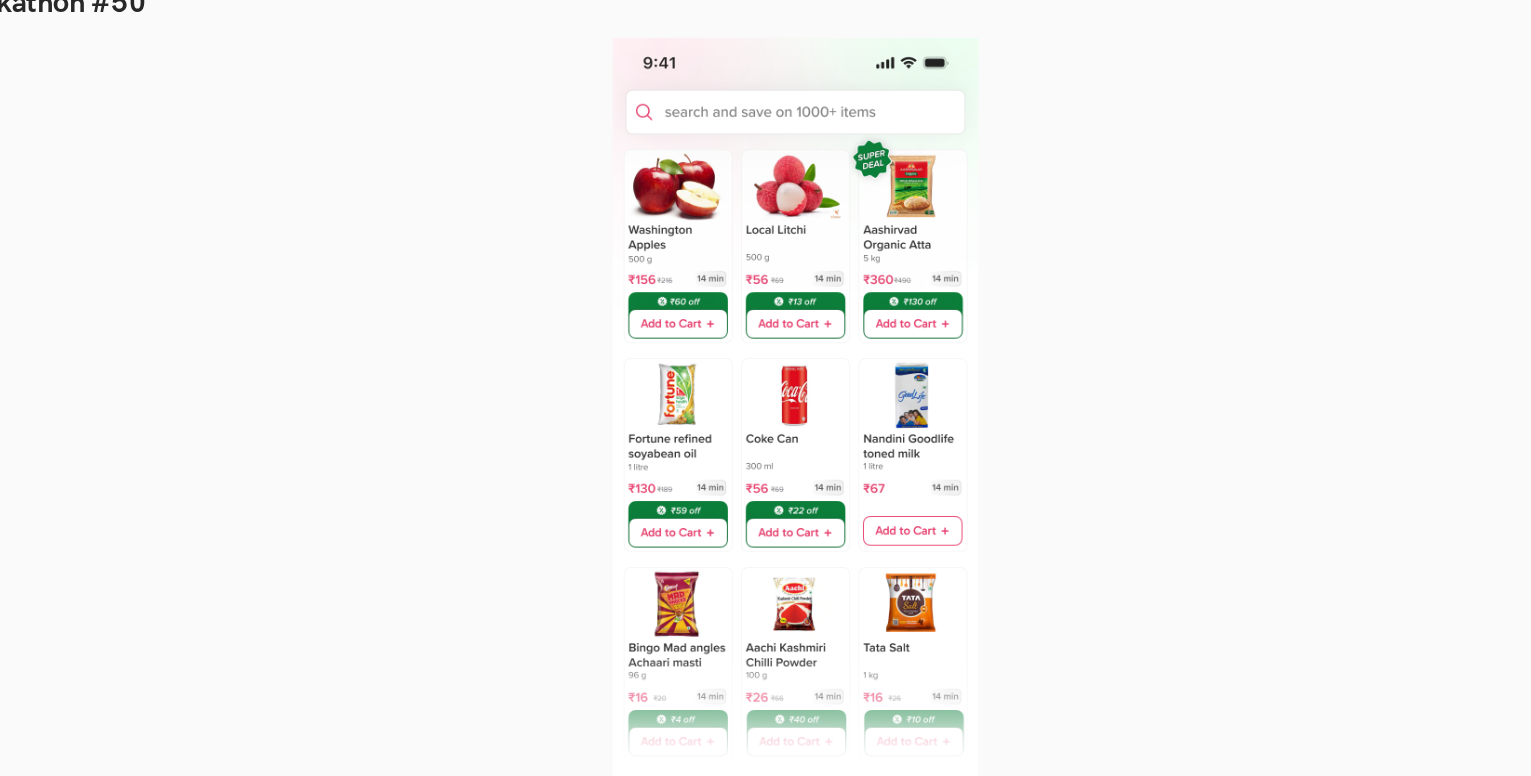 scroll, scrollTop: 800, scrollLeft: 0, axis: vertical 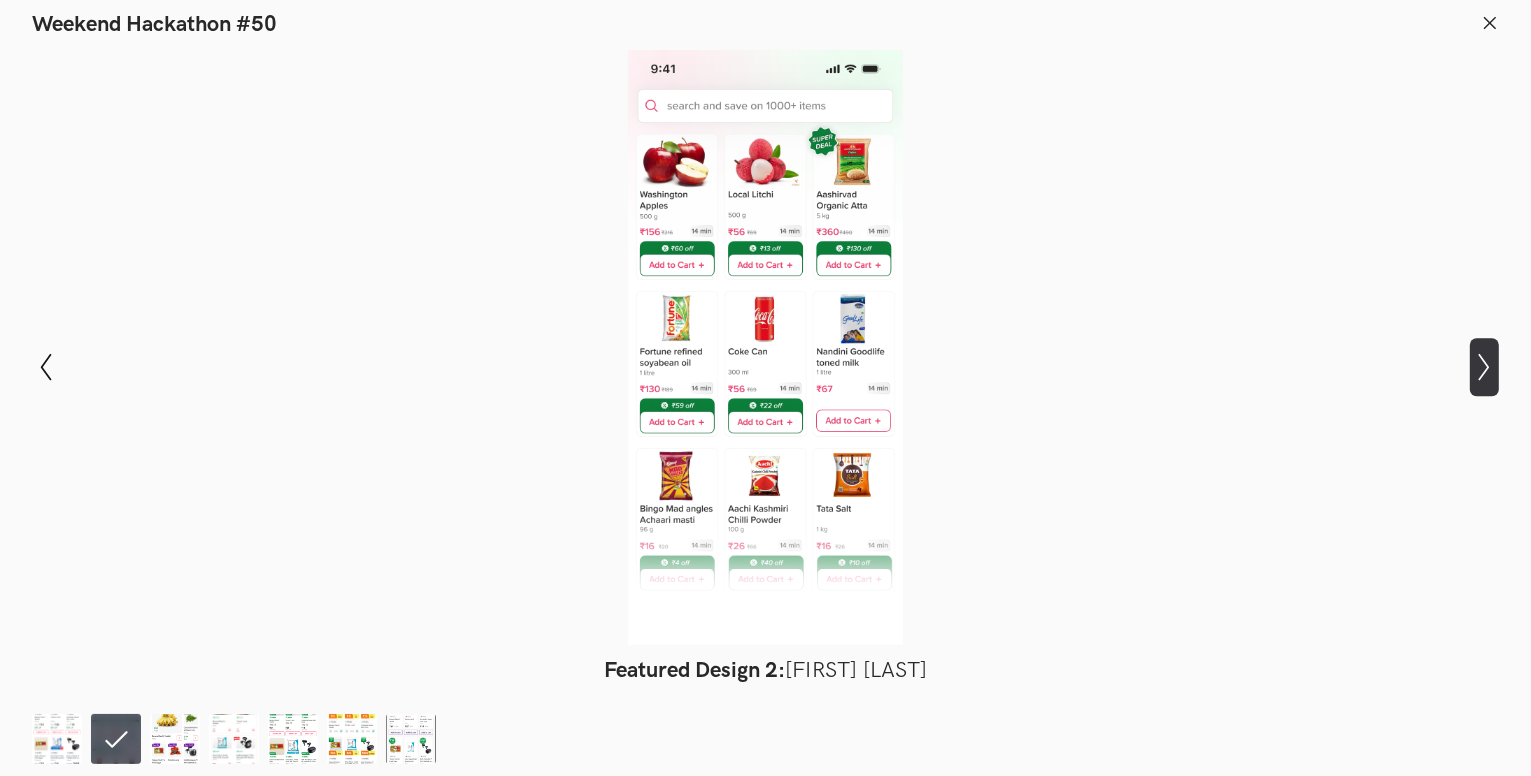 click on "Show next slide" 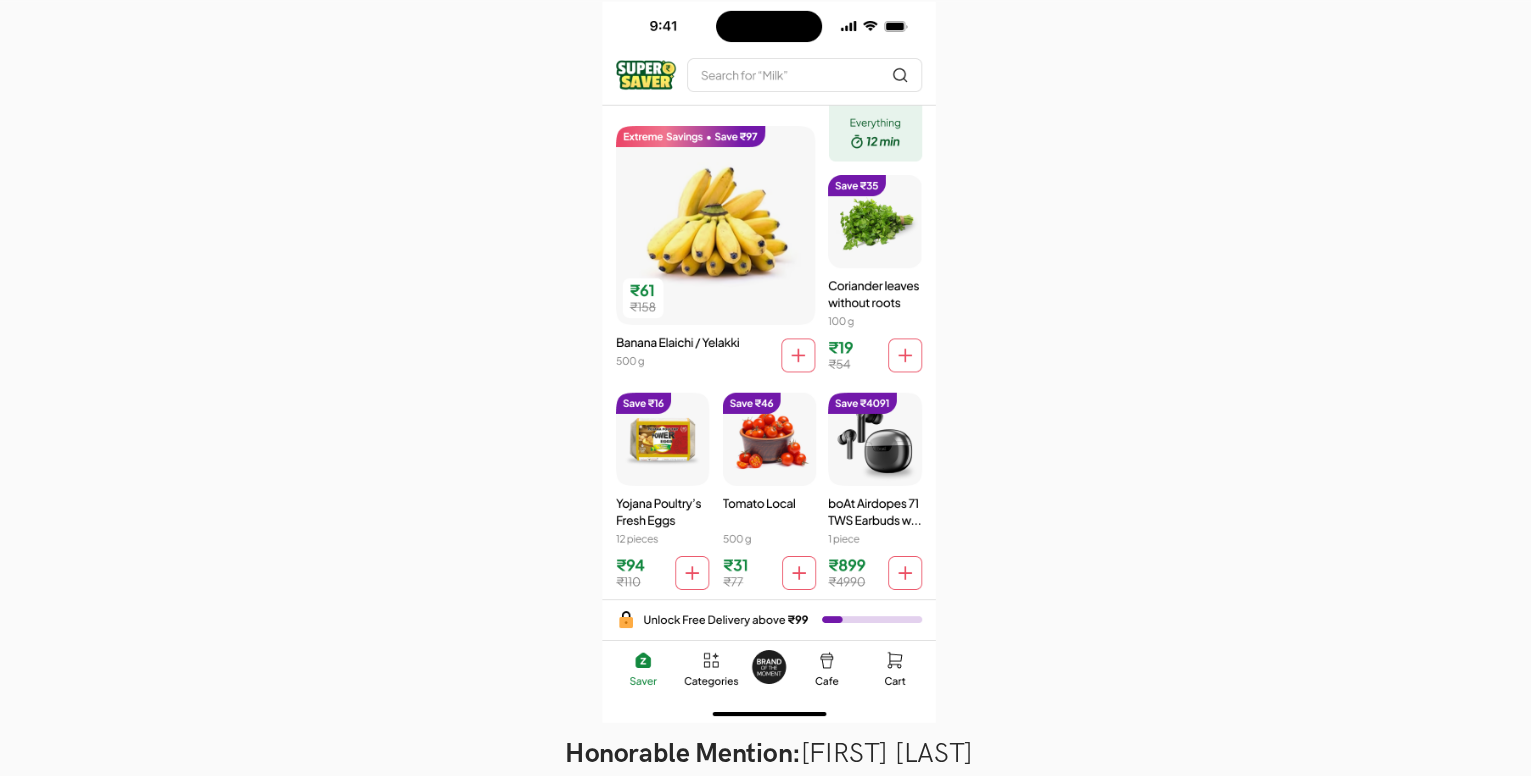 scroll, scrollTop: 800, scrollLeft: 0, axis: vertical 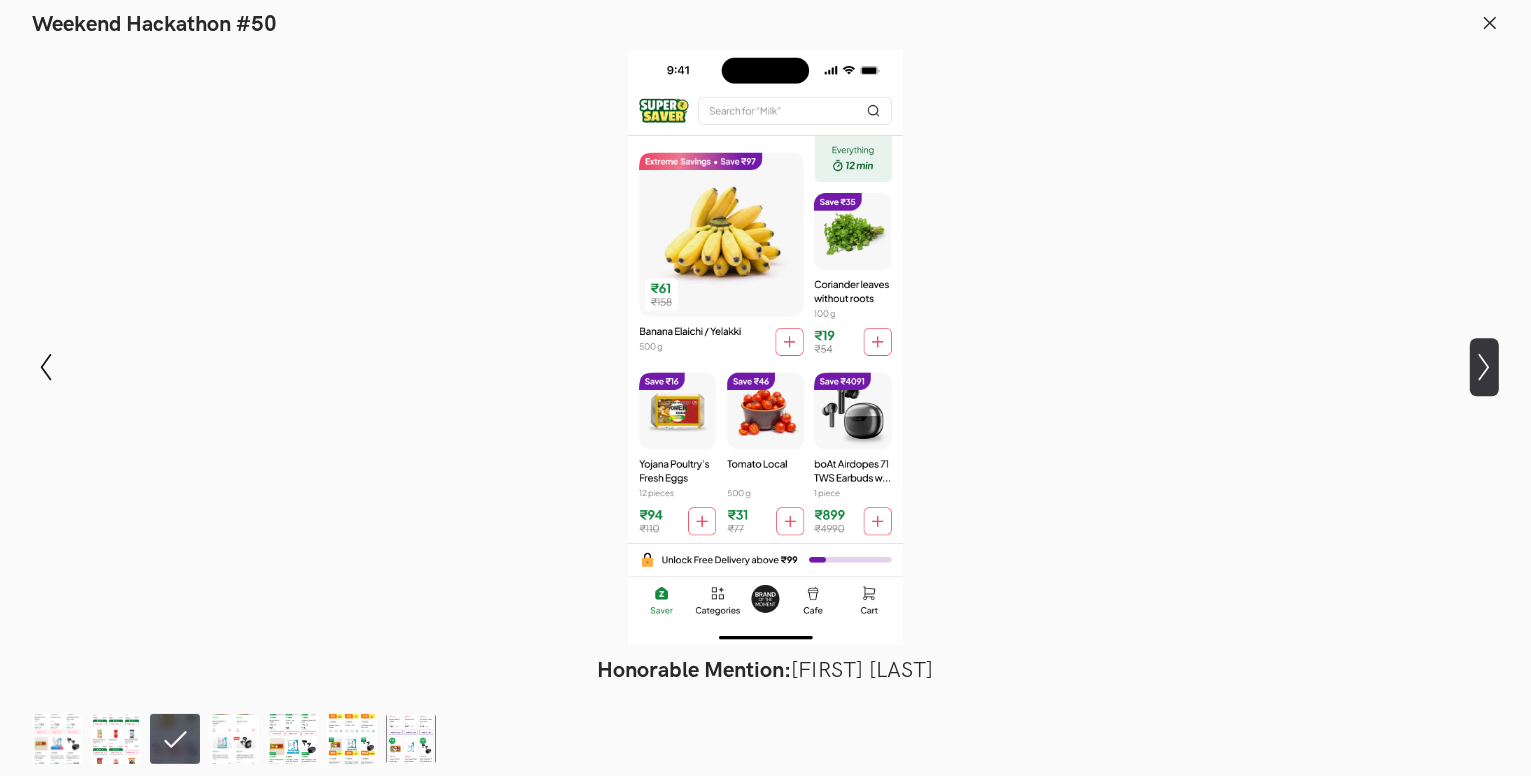click on "Show next slide" 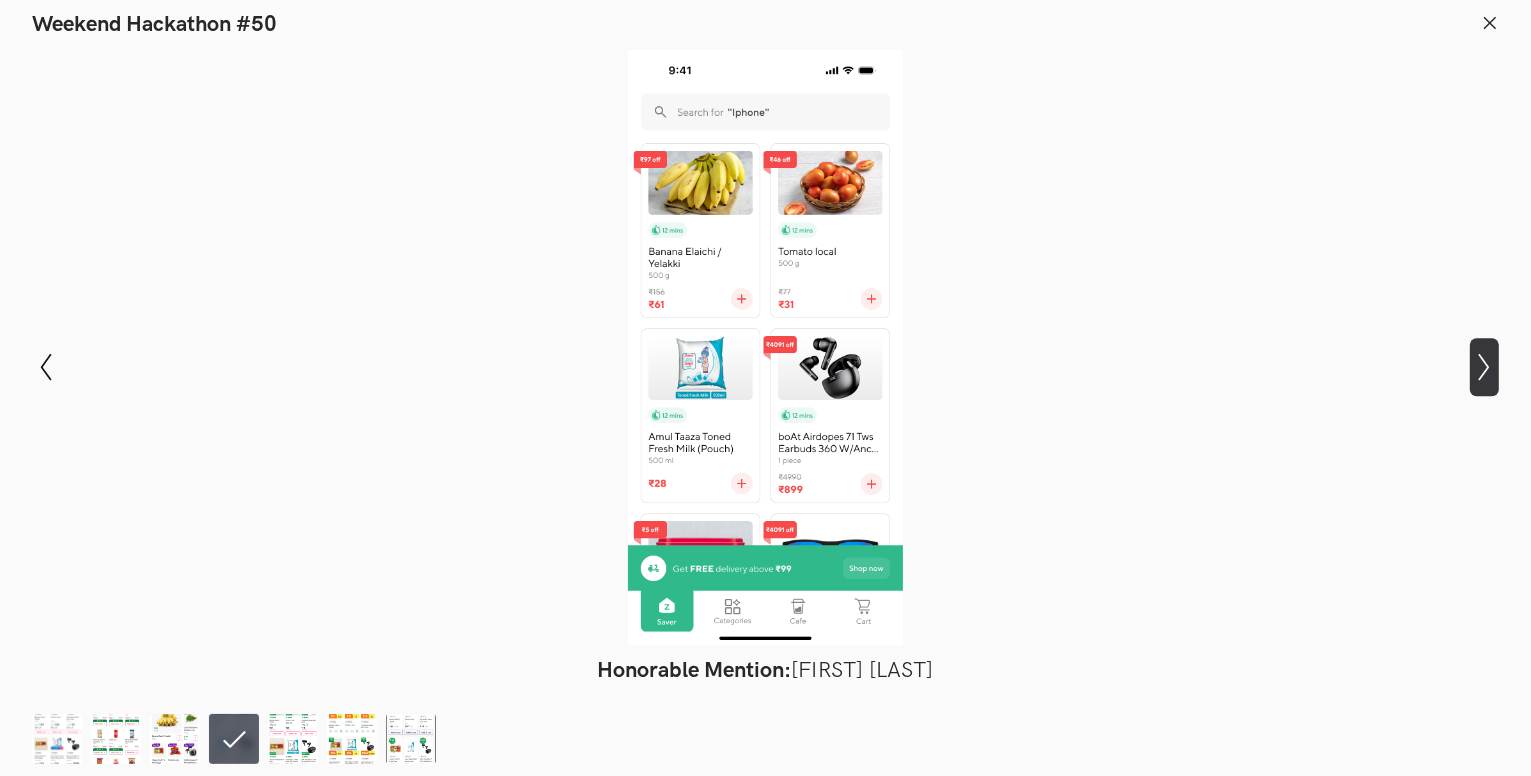 click on "Show next slide" 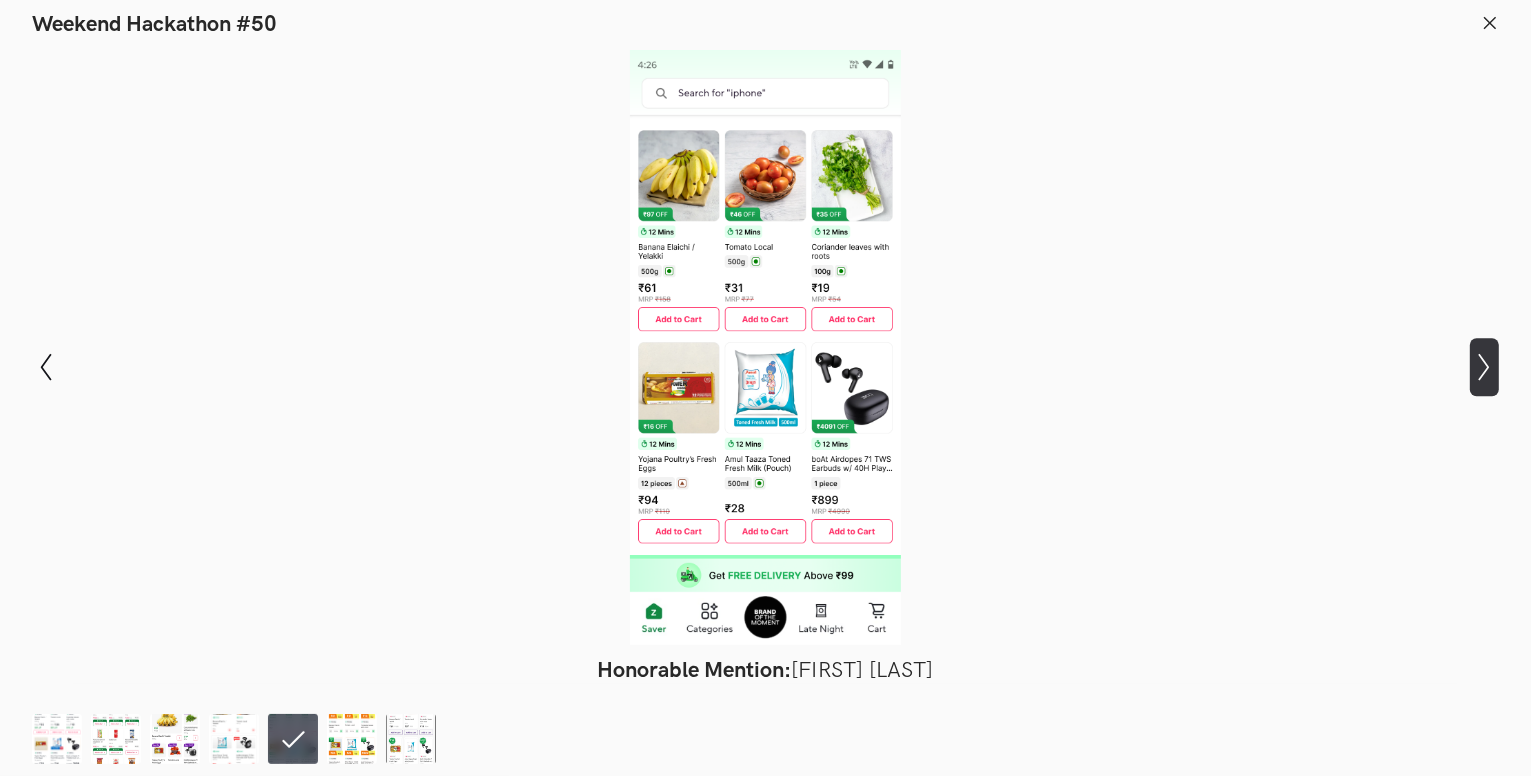 click on "Show next slide" 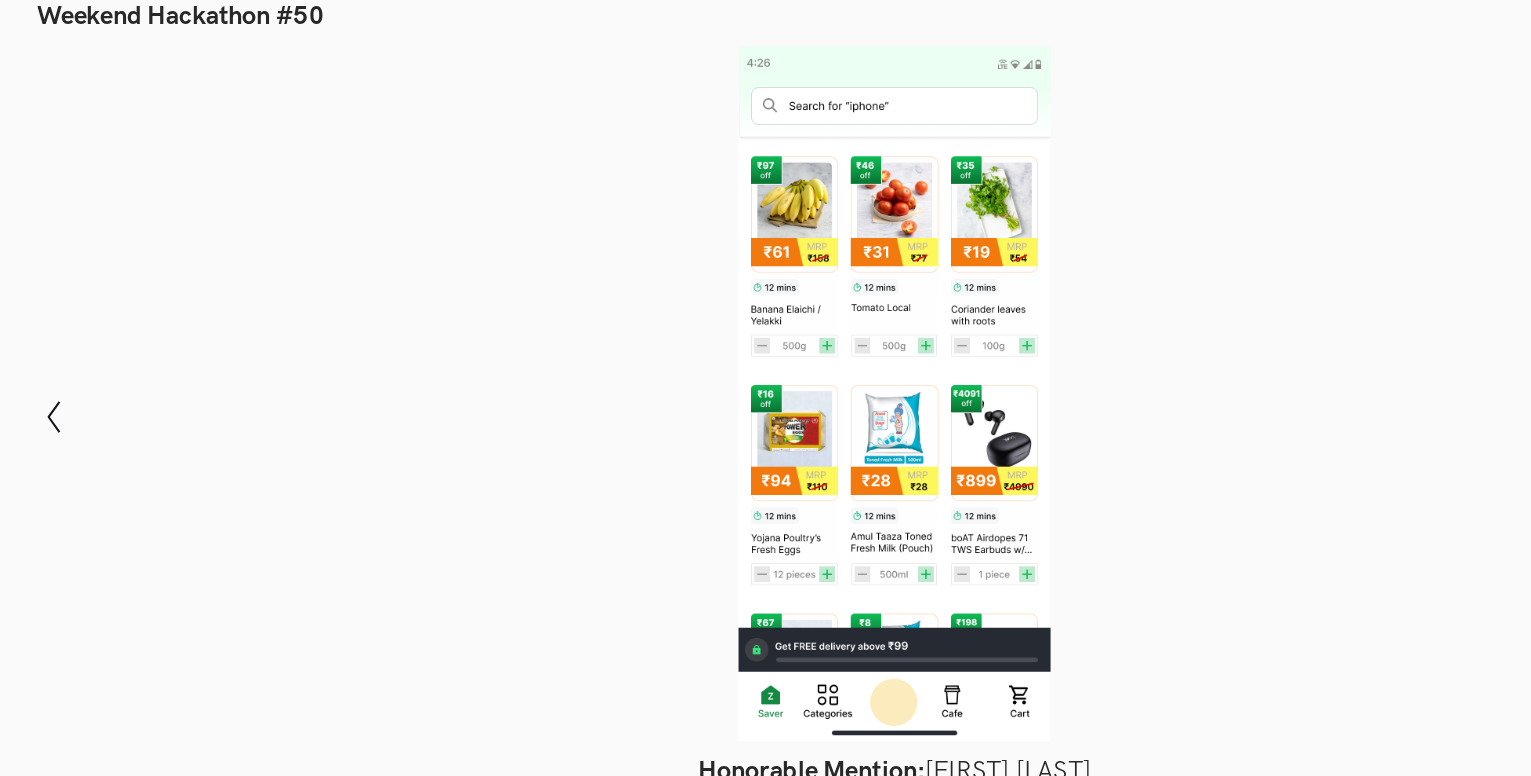scroll, scrollTop: 800, scrollLeft: 0, axis: vertical 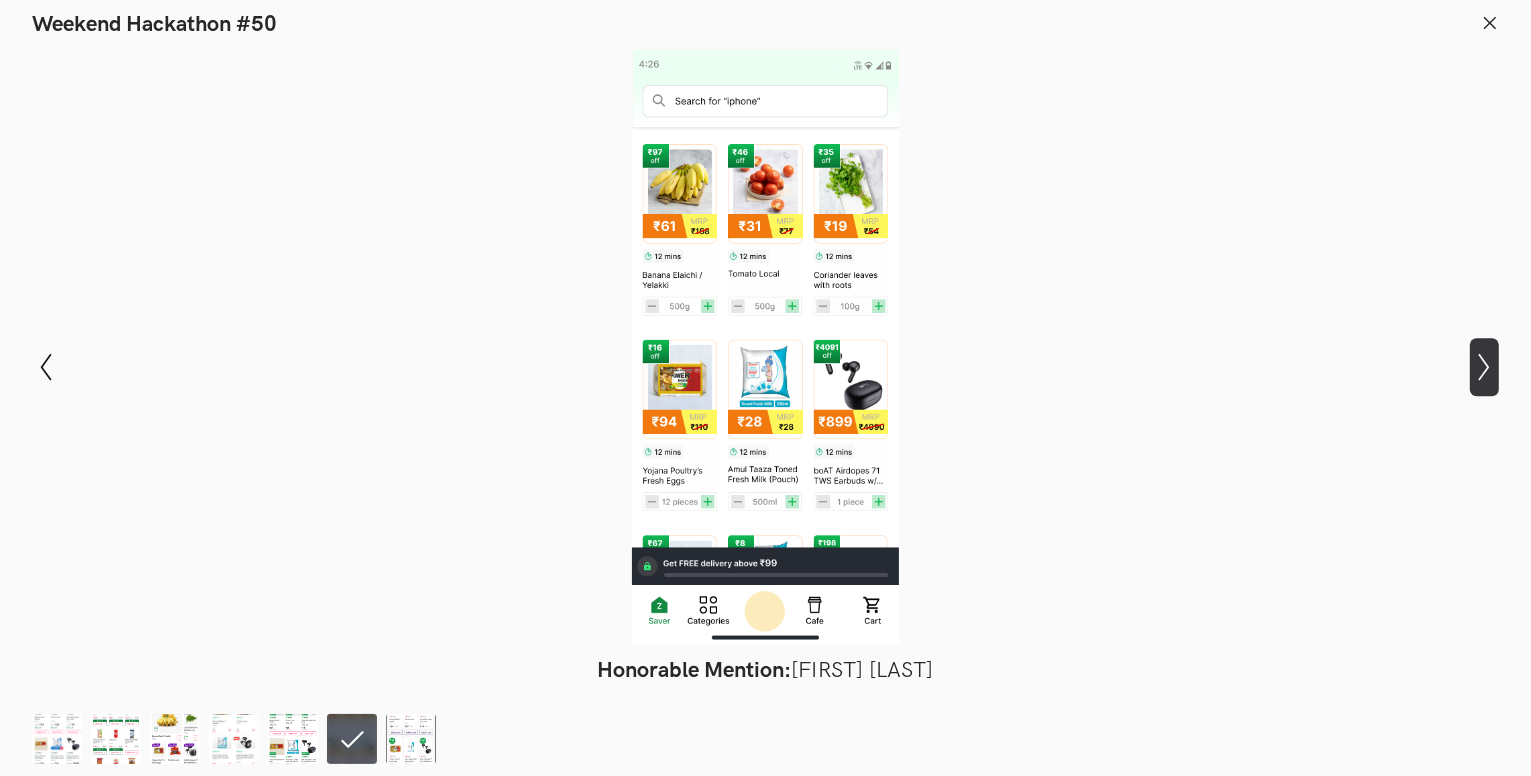 click on "Show next slide" 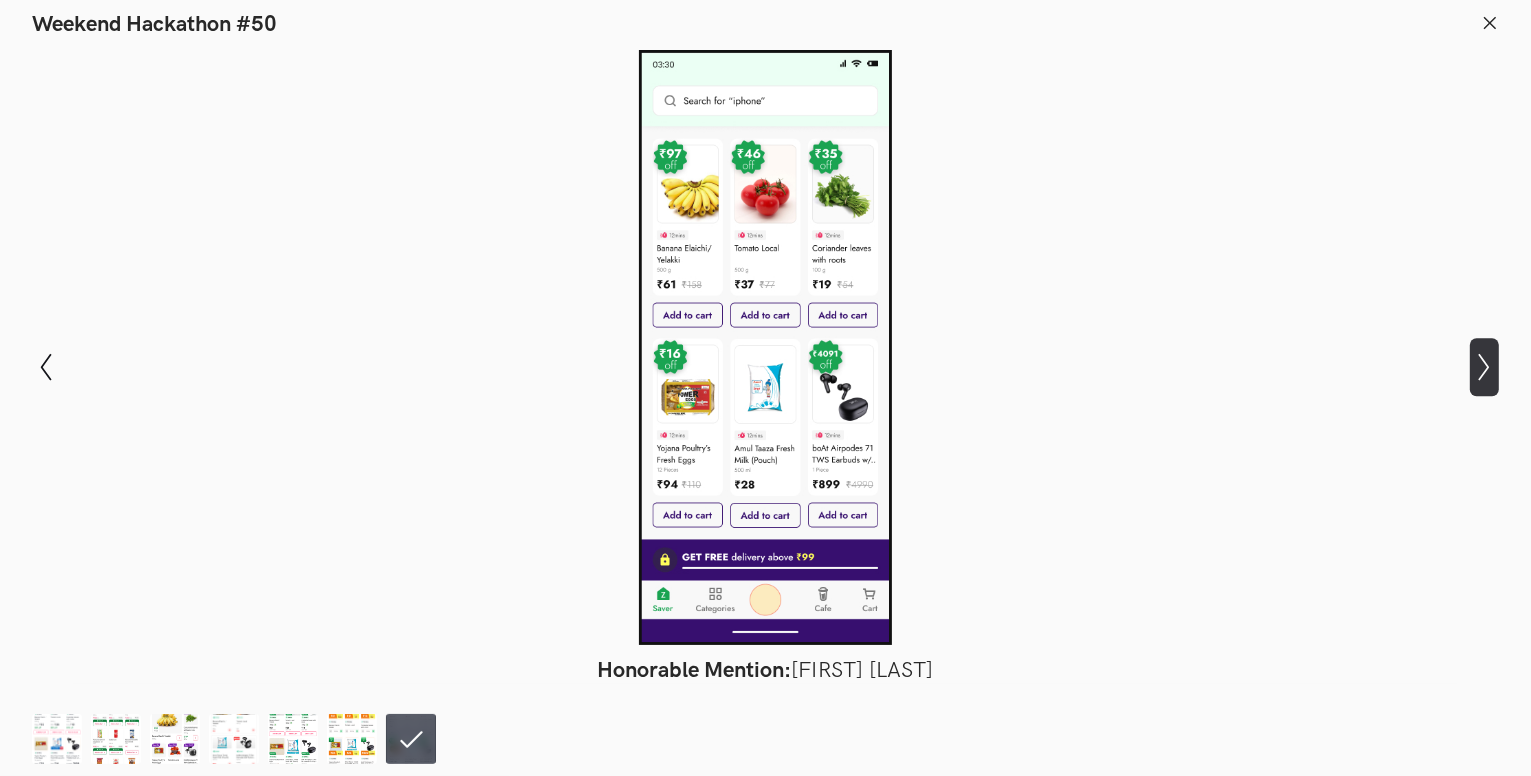 click on "Show next slide" 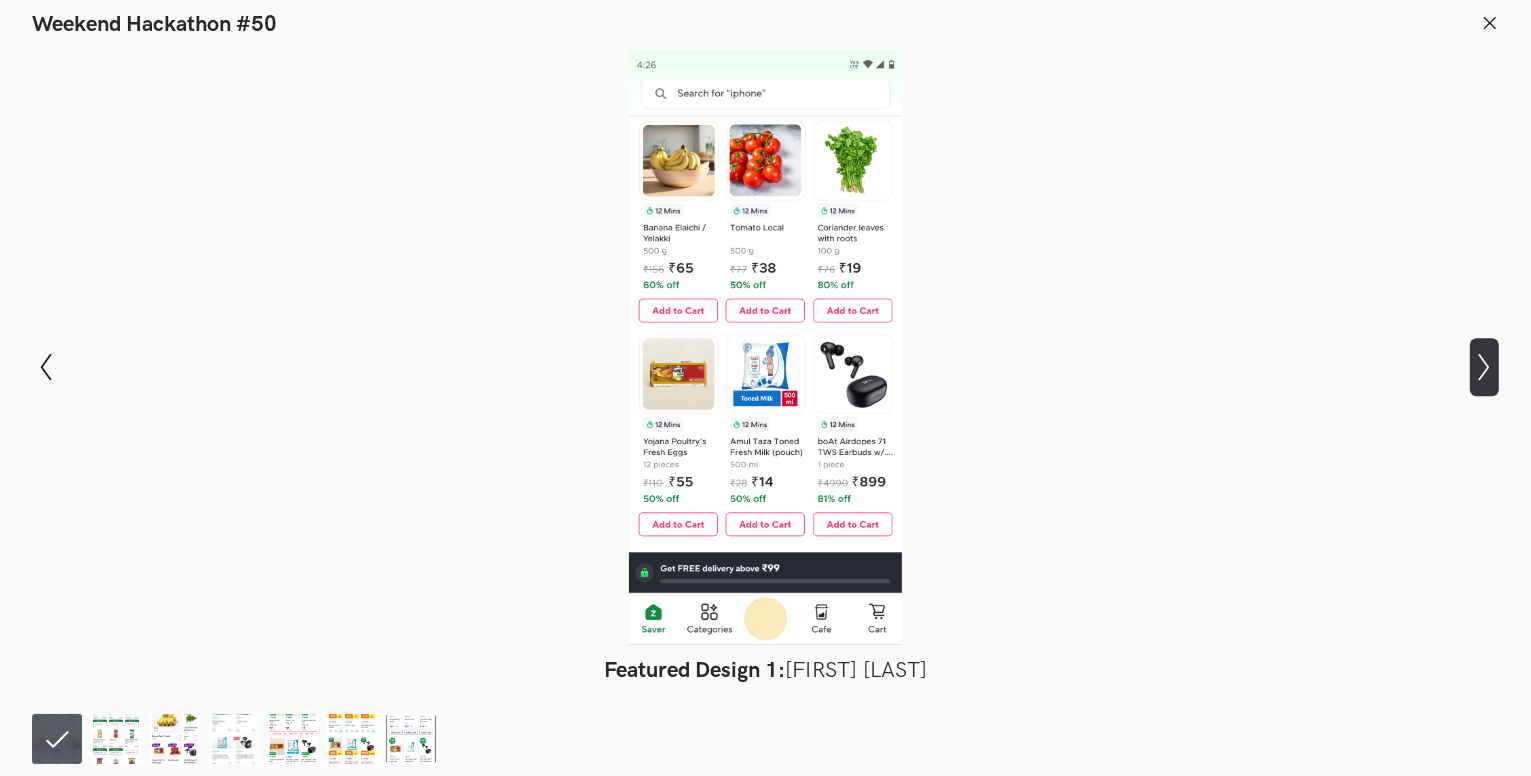 click on "Show next slide" 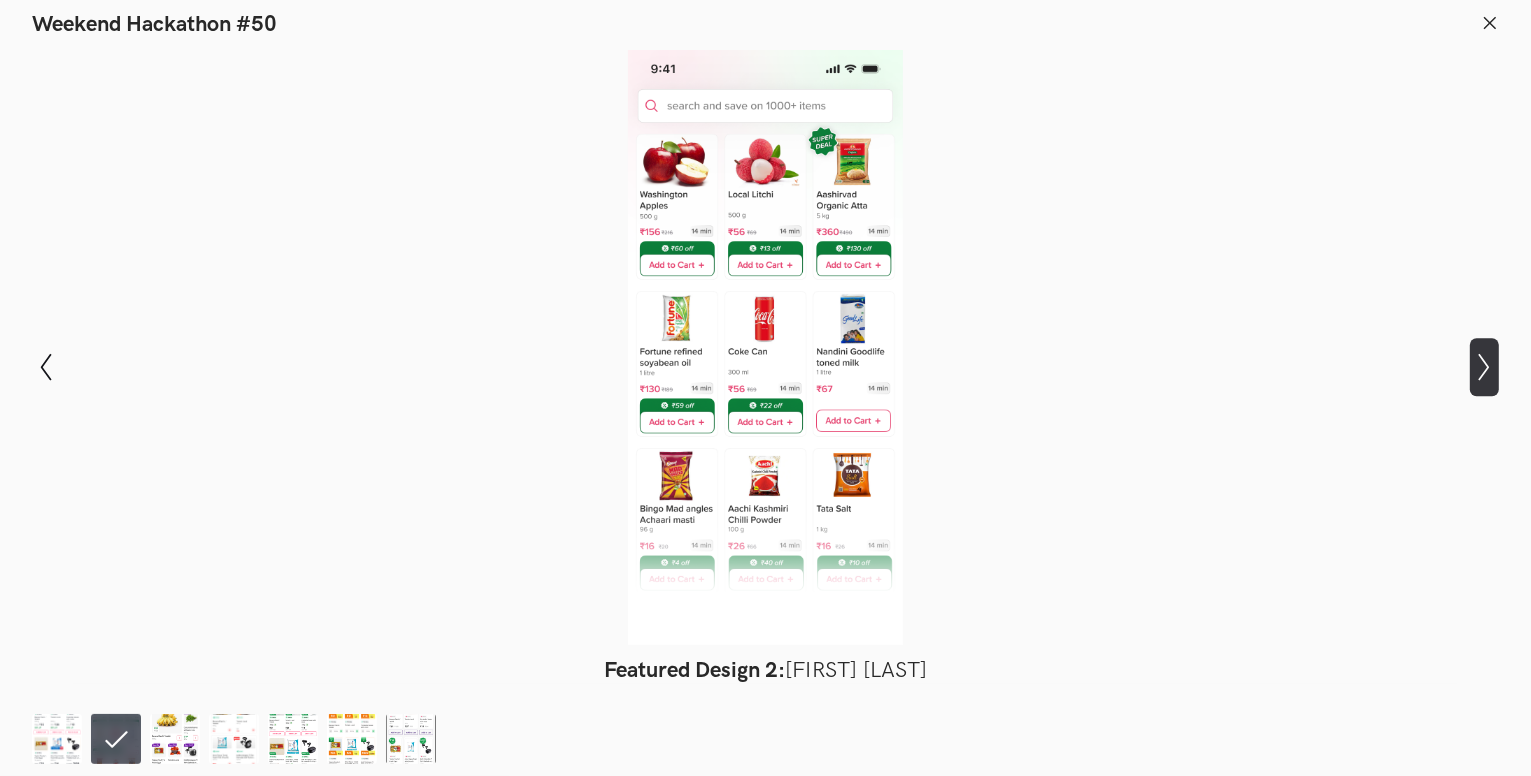 click on "Show next slide" 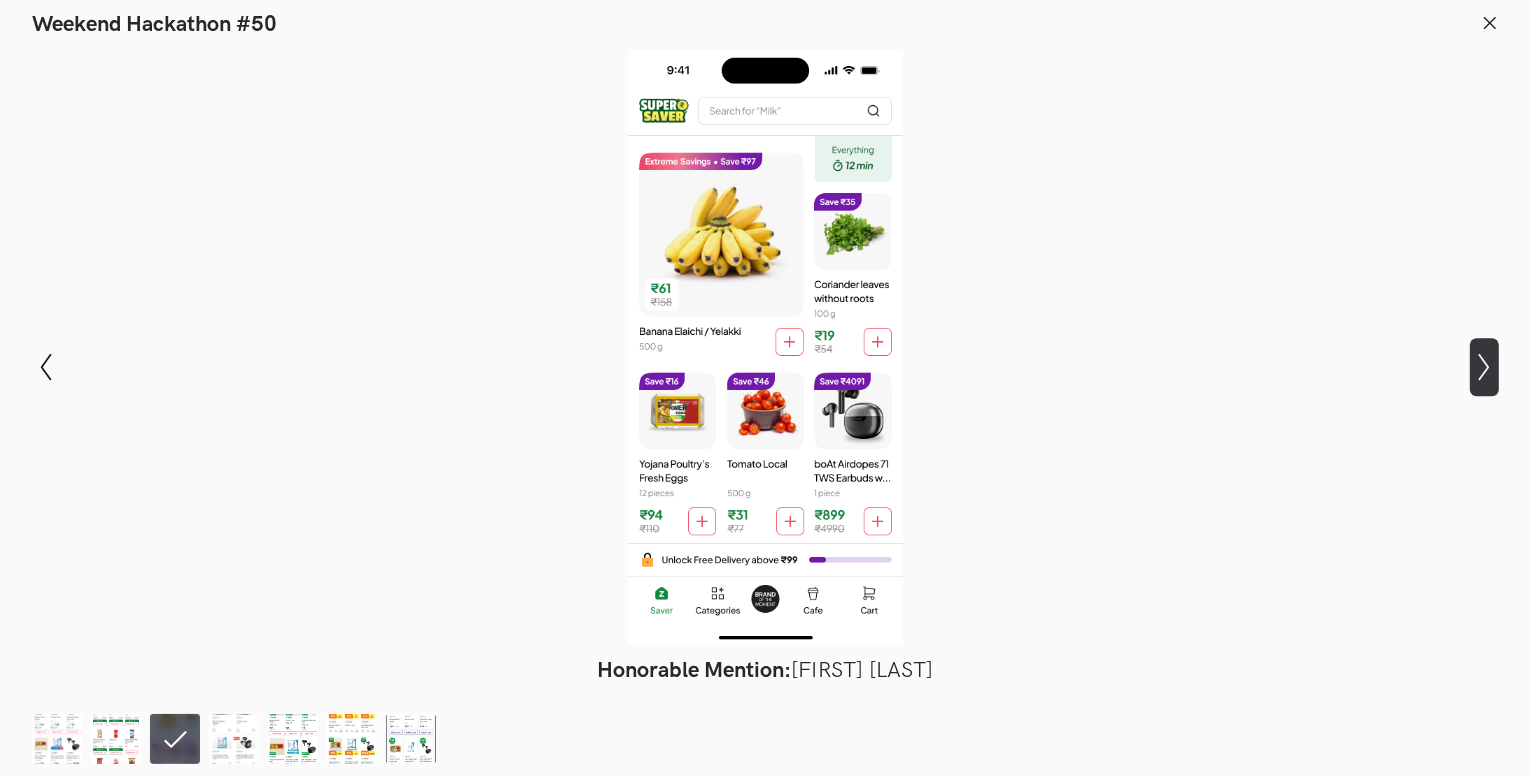 click on "Show next slide" 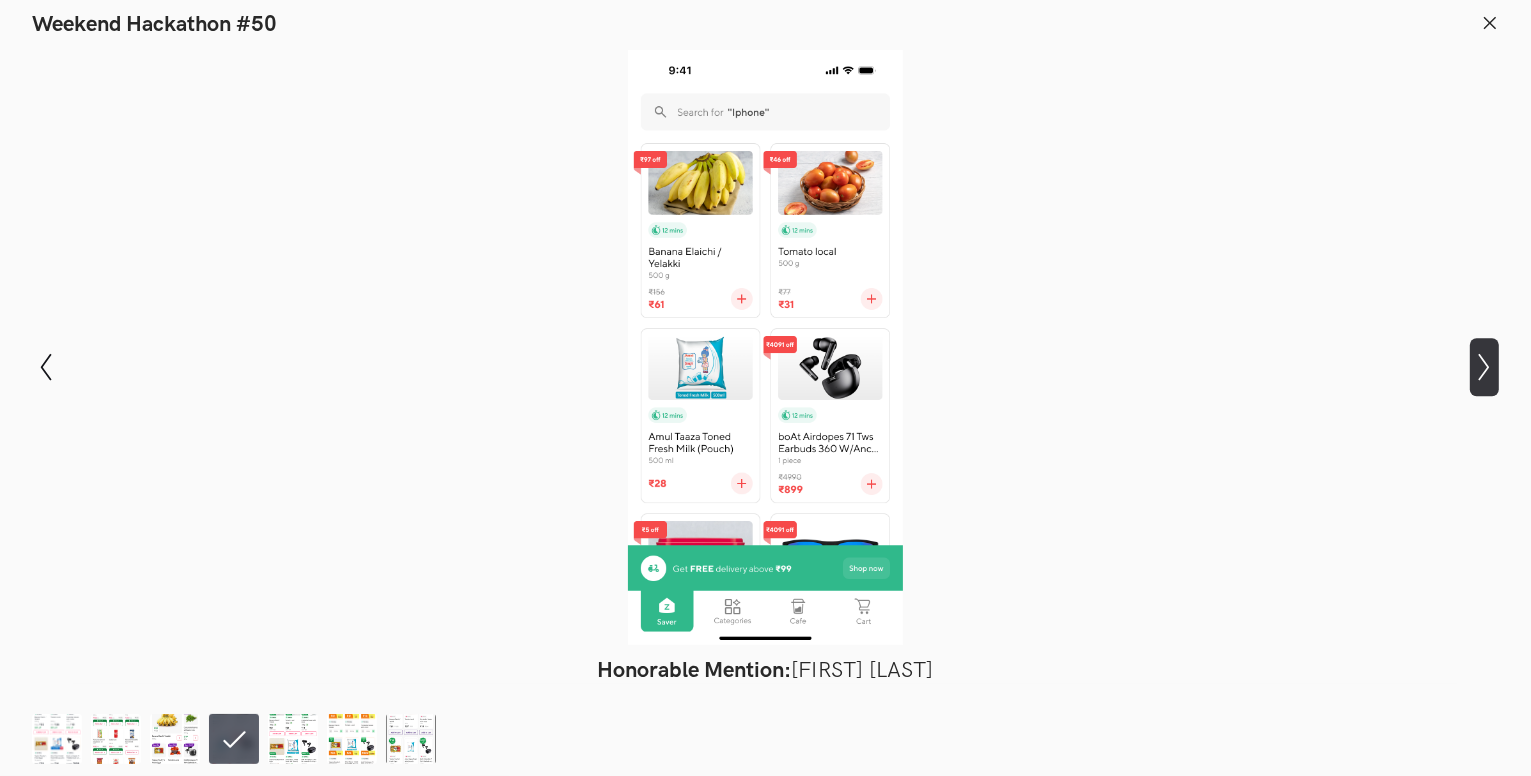 click on "Show next slide" 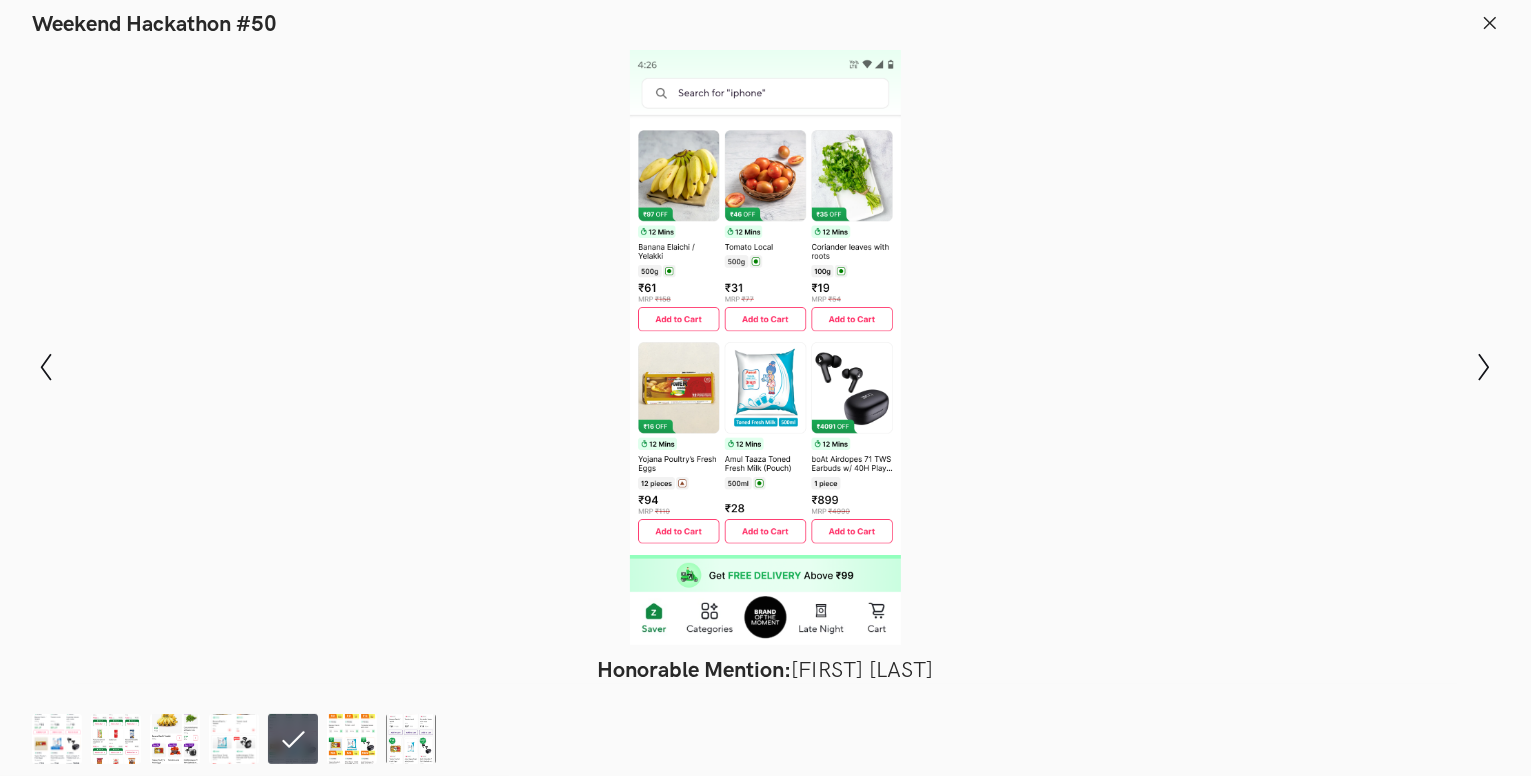 click at bounding box center (765, 347) 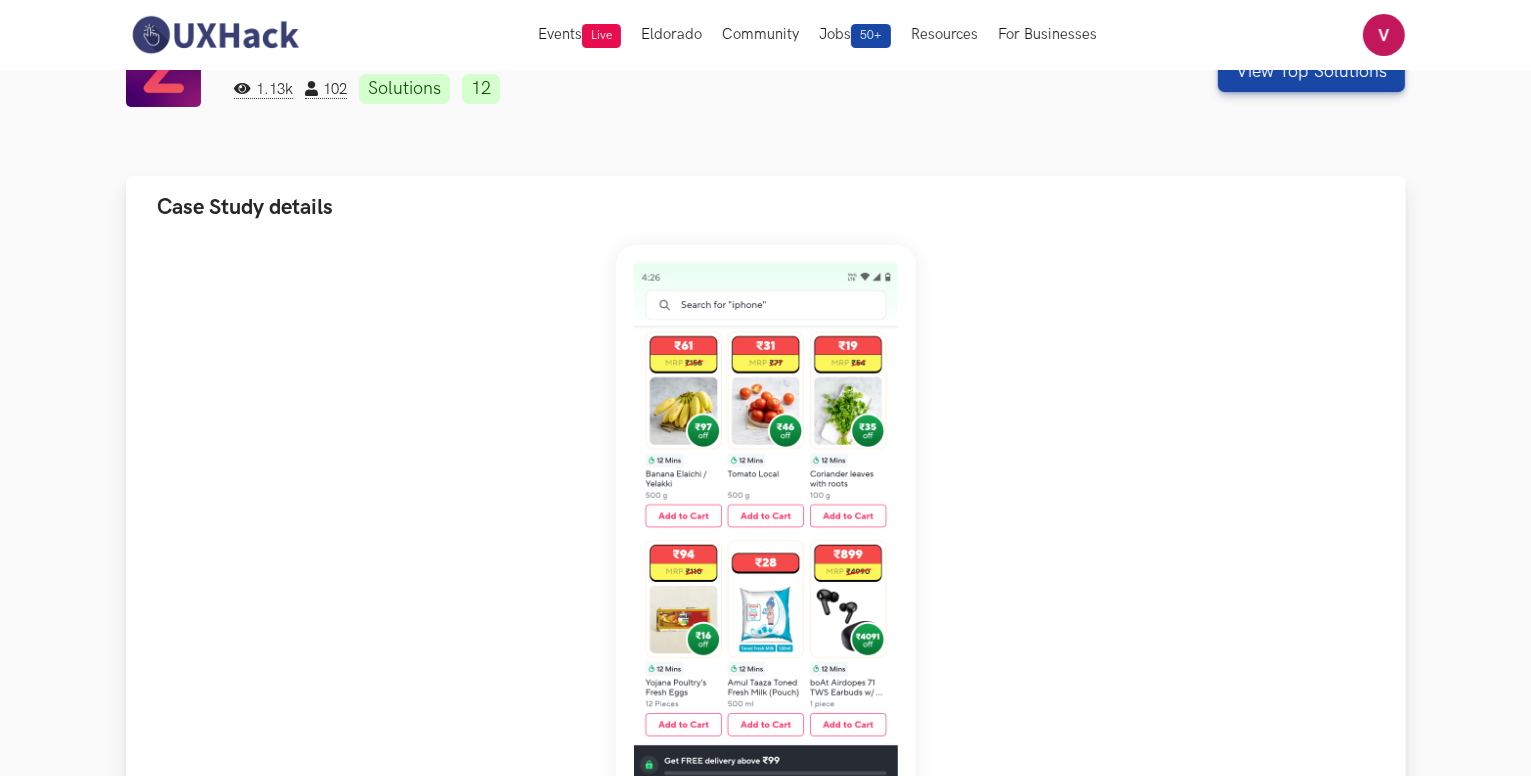 scroll, scrollTop: 0, scrollLeft: 0, axis: both 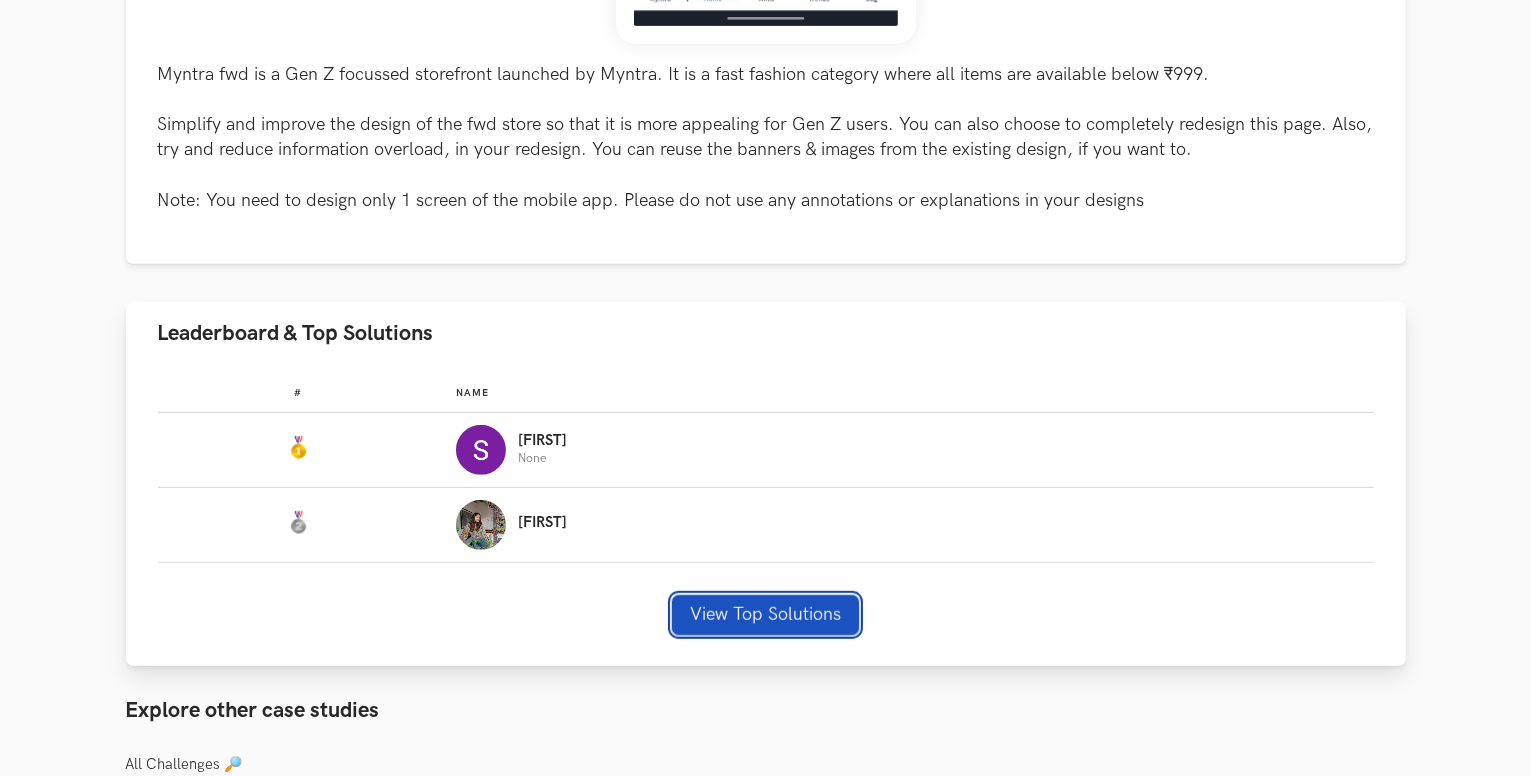 click on "View Top Solutions" at bounding box center [765, 615] 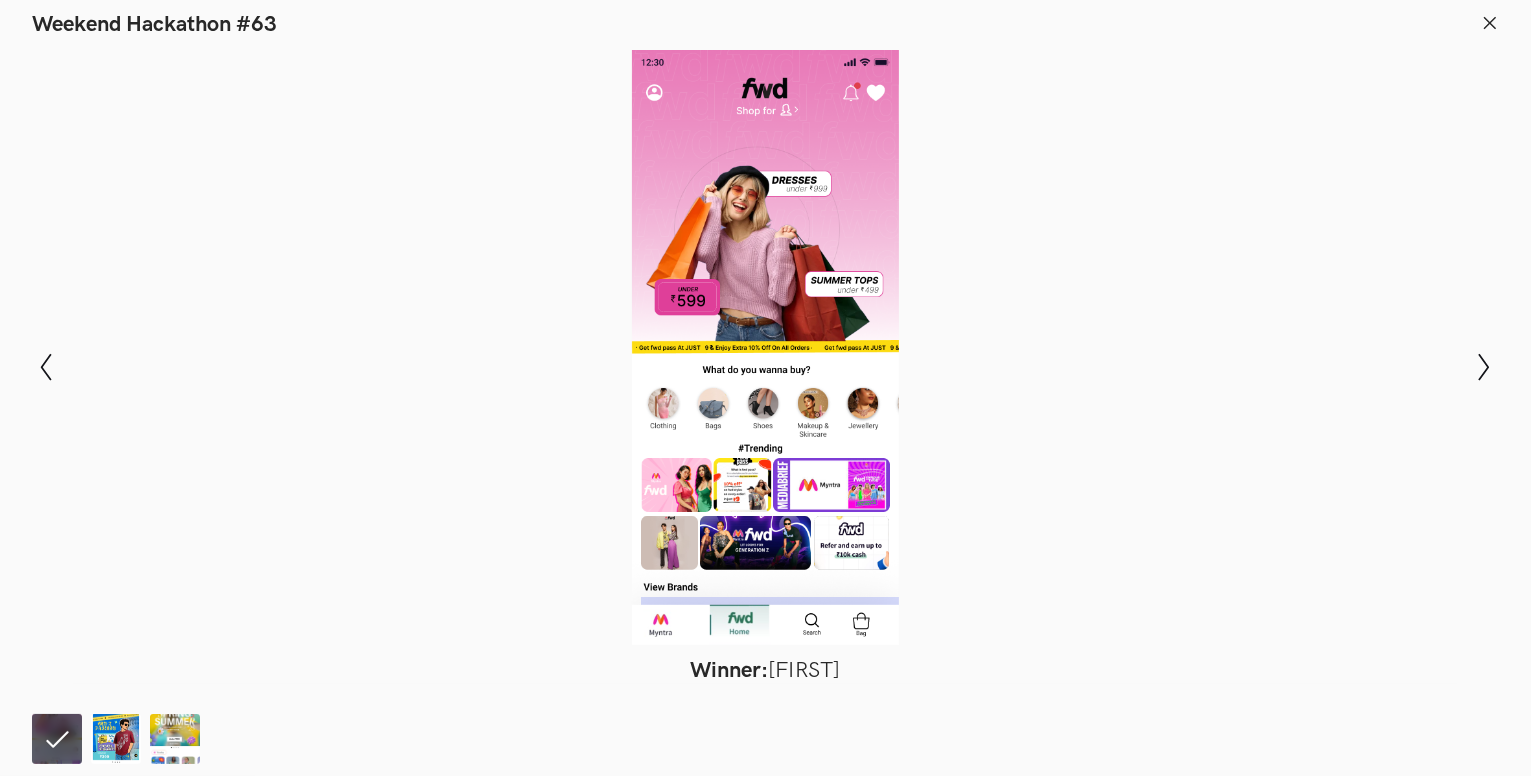 click on "Modal Gallery Slideshow Winner:  Simran Runner-up: Priyanka Priyadarshini Honorable Mention: Shreeparna Chowdhury Show previous slide Show next slide" at bounding box center [765, 367] 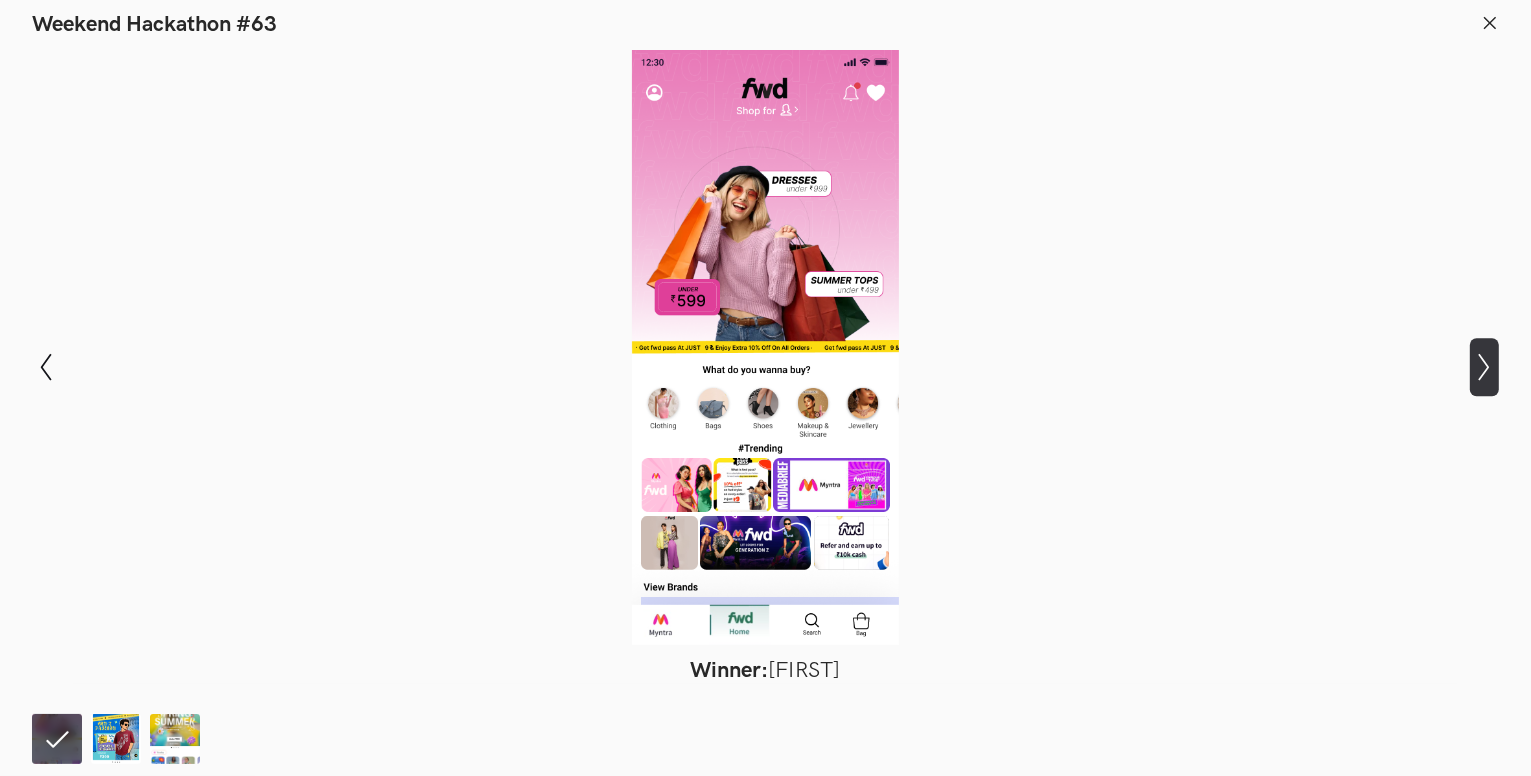 click on "Show next slide" 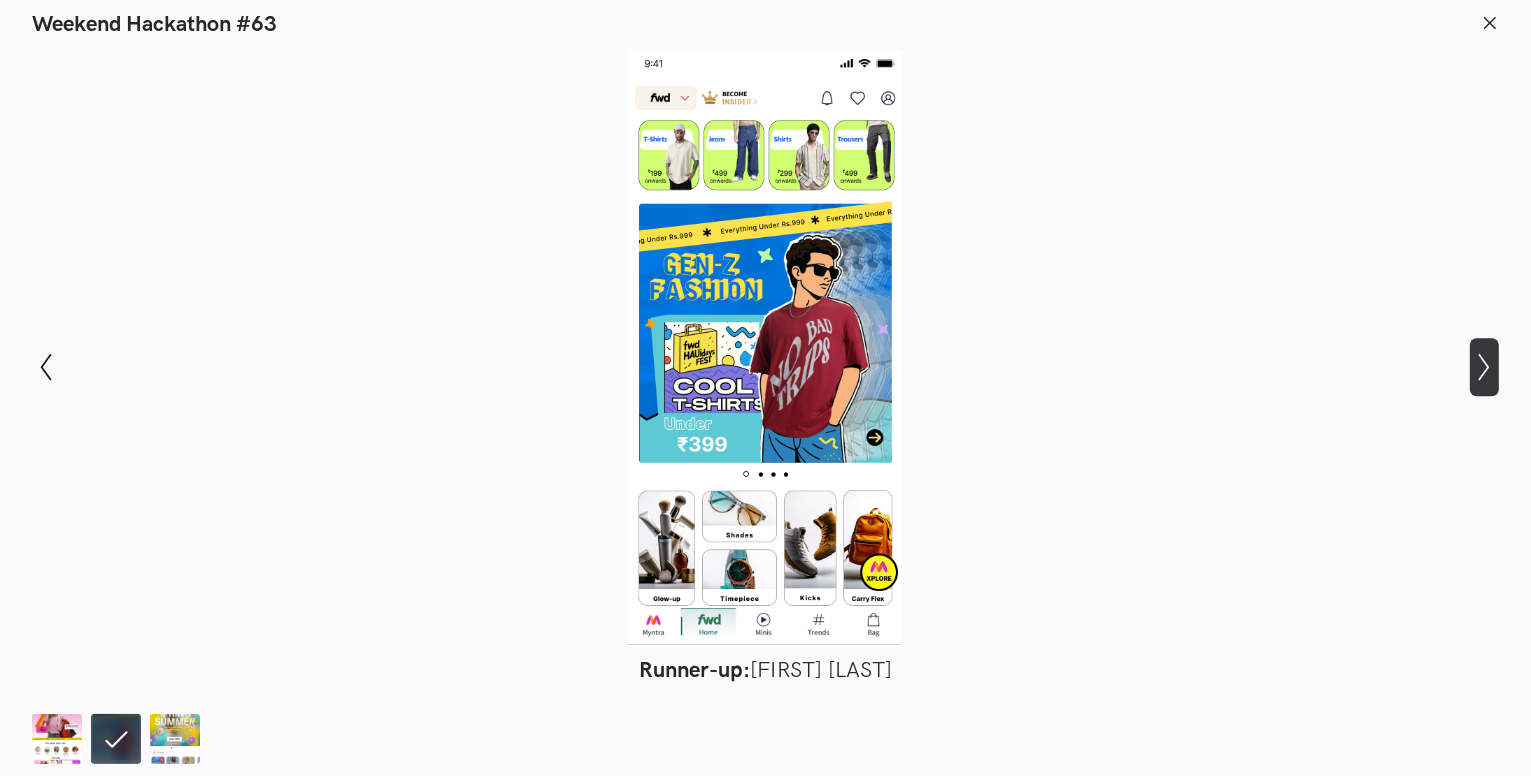 click on "Show next slide" 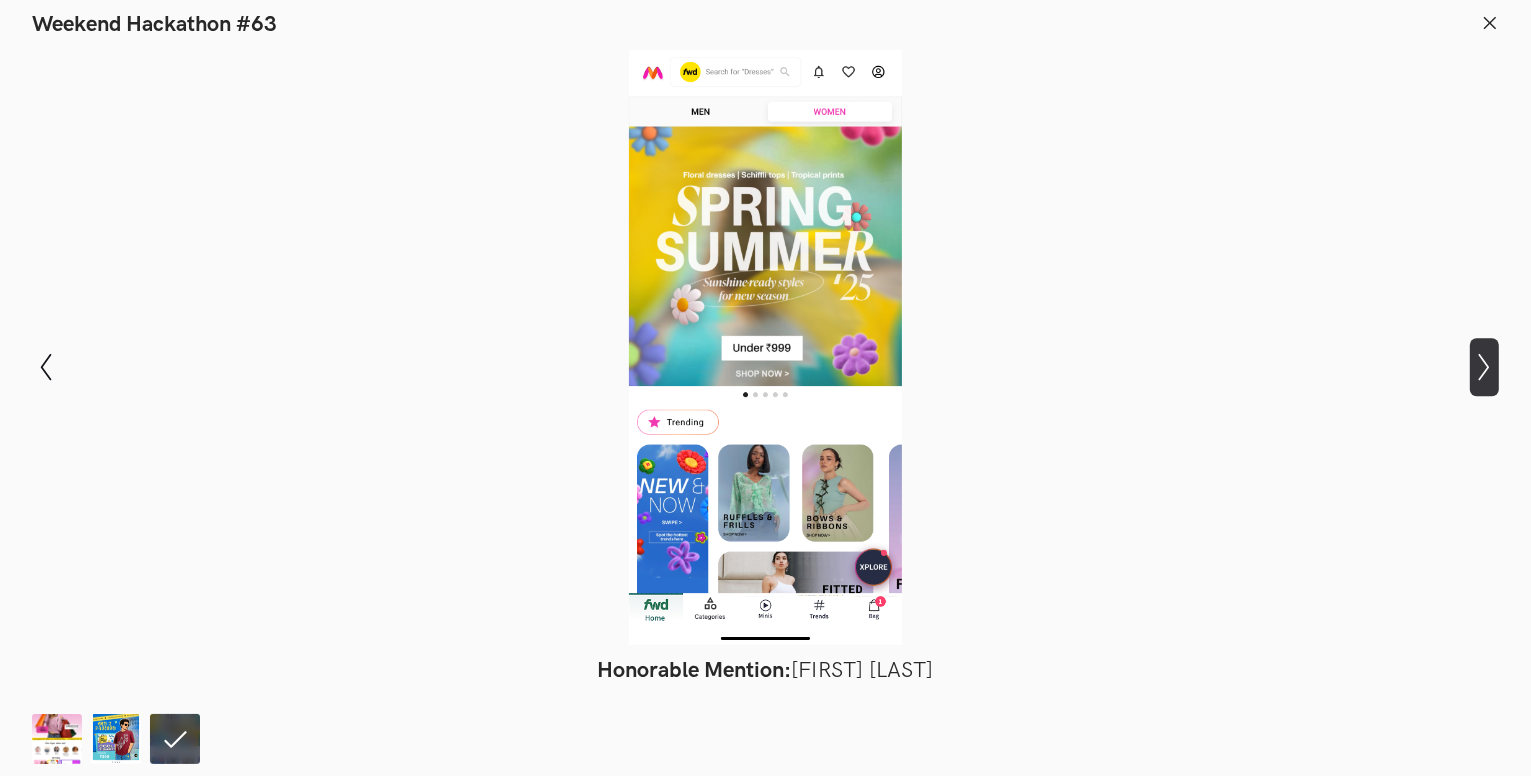 click on "Show next slide" 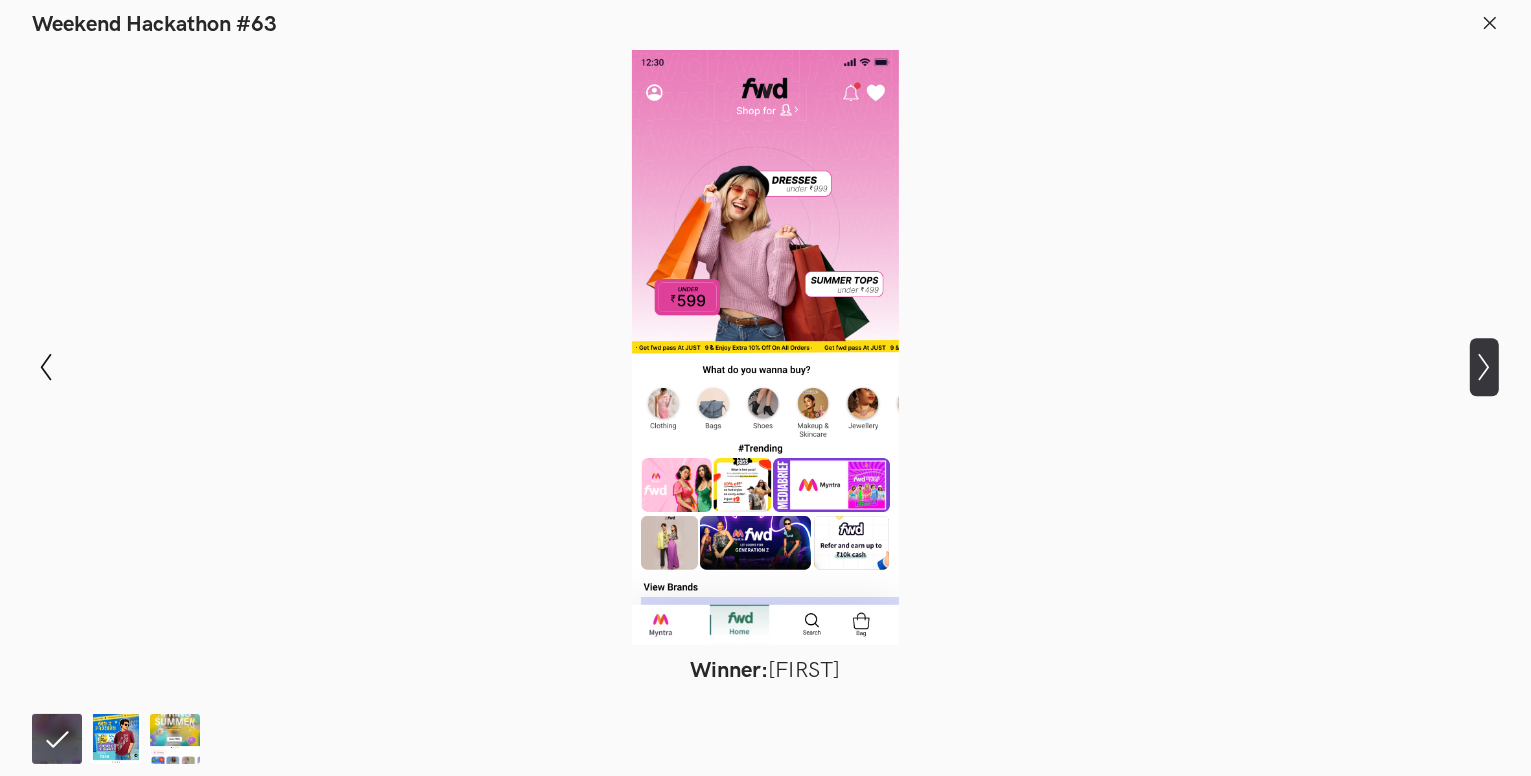 click on "Show next slide" 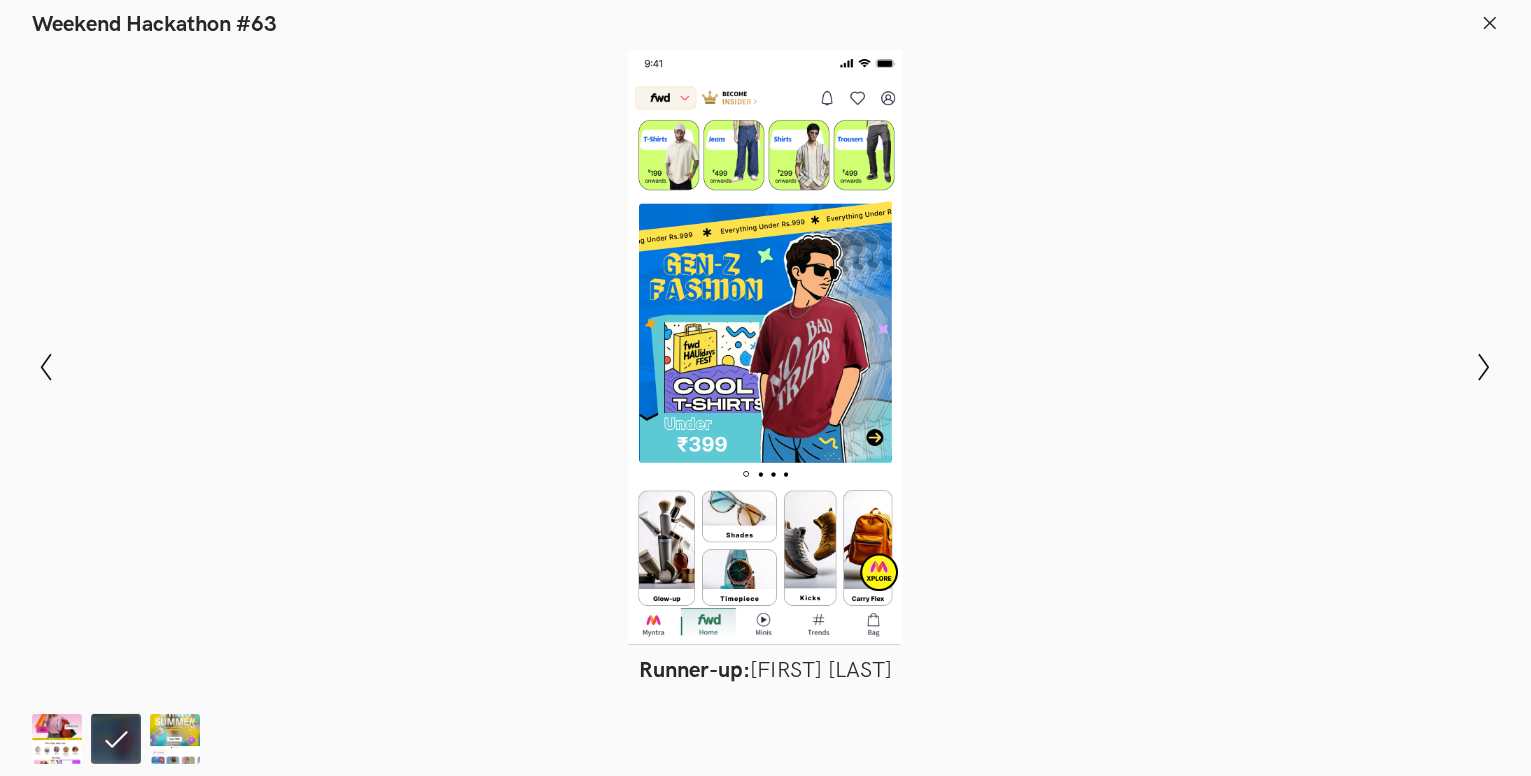 click at bounding box center (765, 347) 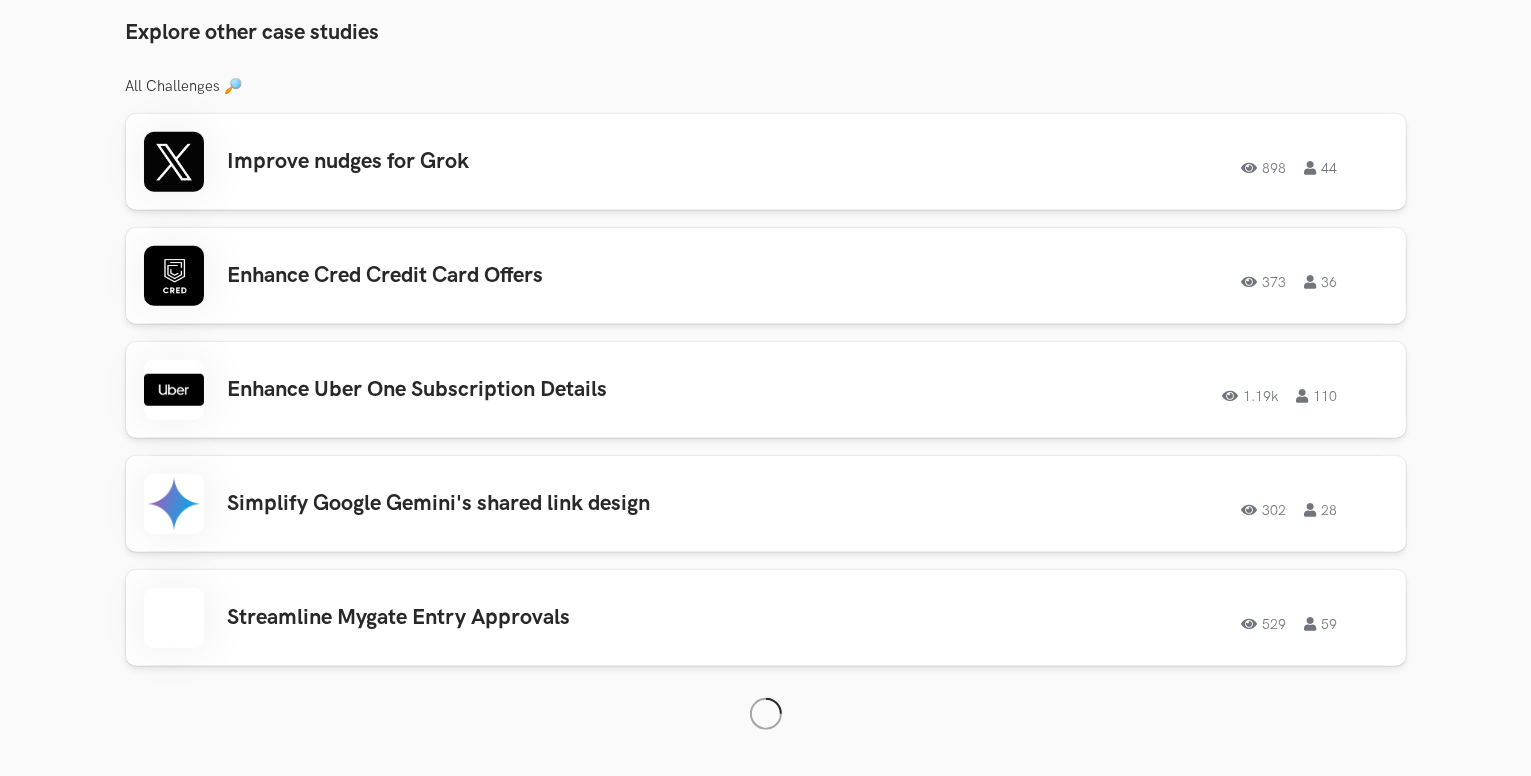 scroll, scrollTop: 1584, scrollLeft: 0, axis: vertical 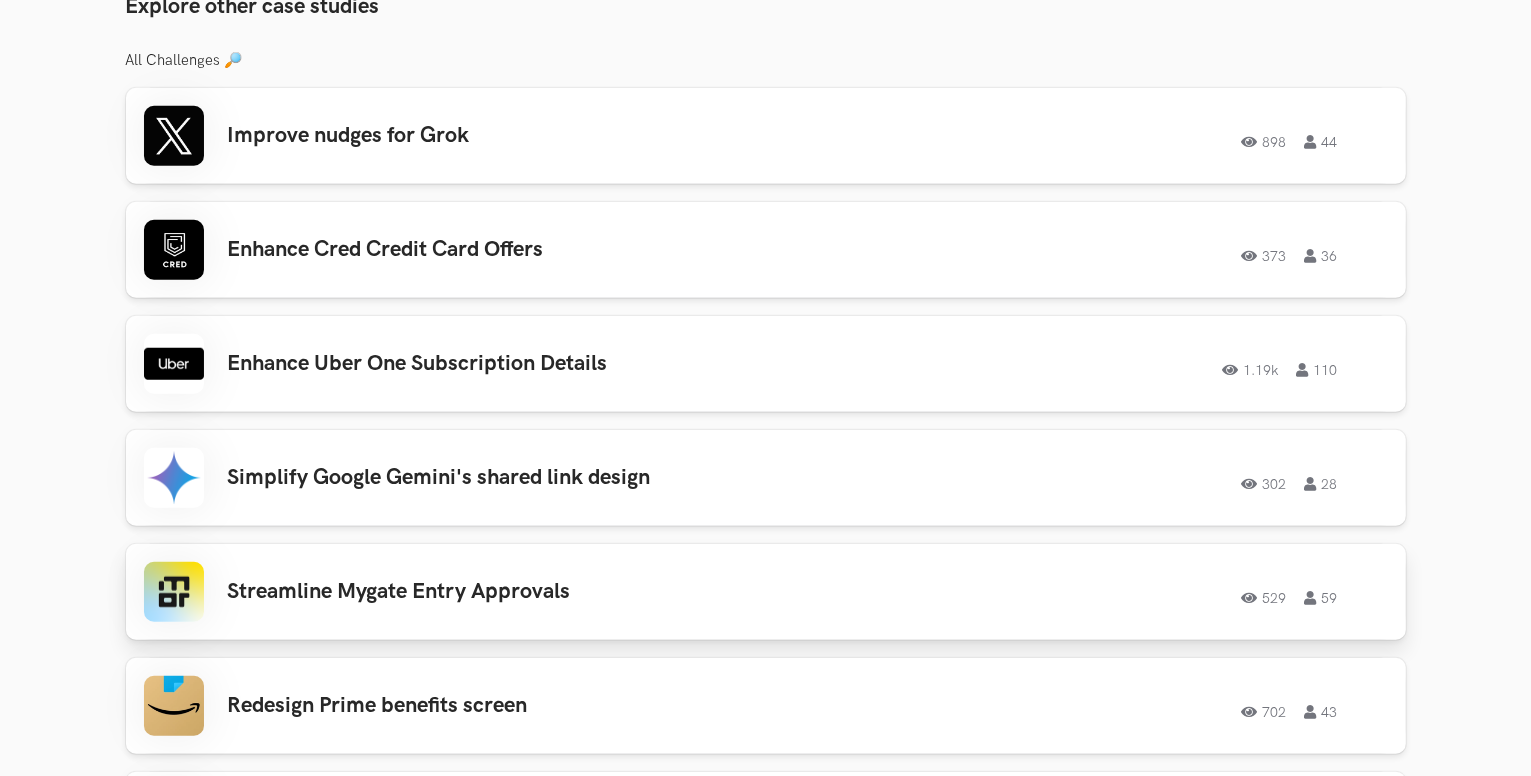 click on "Streamline Mygate Entry Approvals  529  59  529  59" at bounding box center (766, 592) 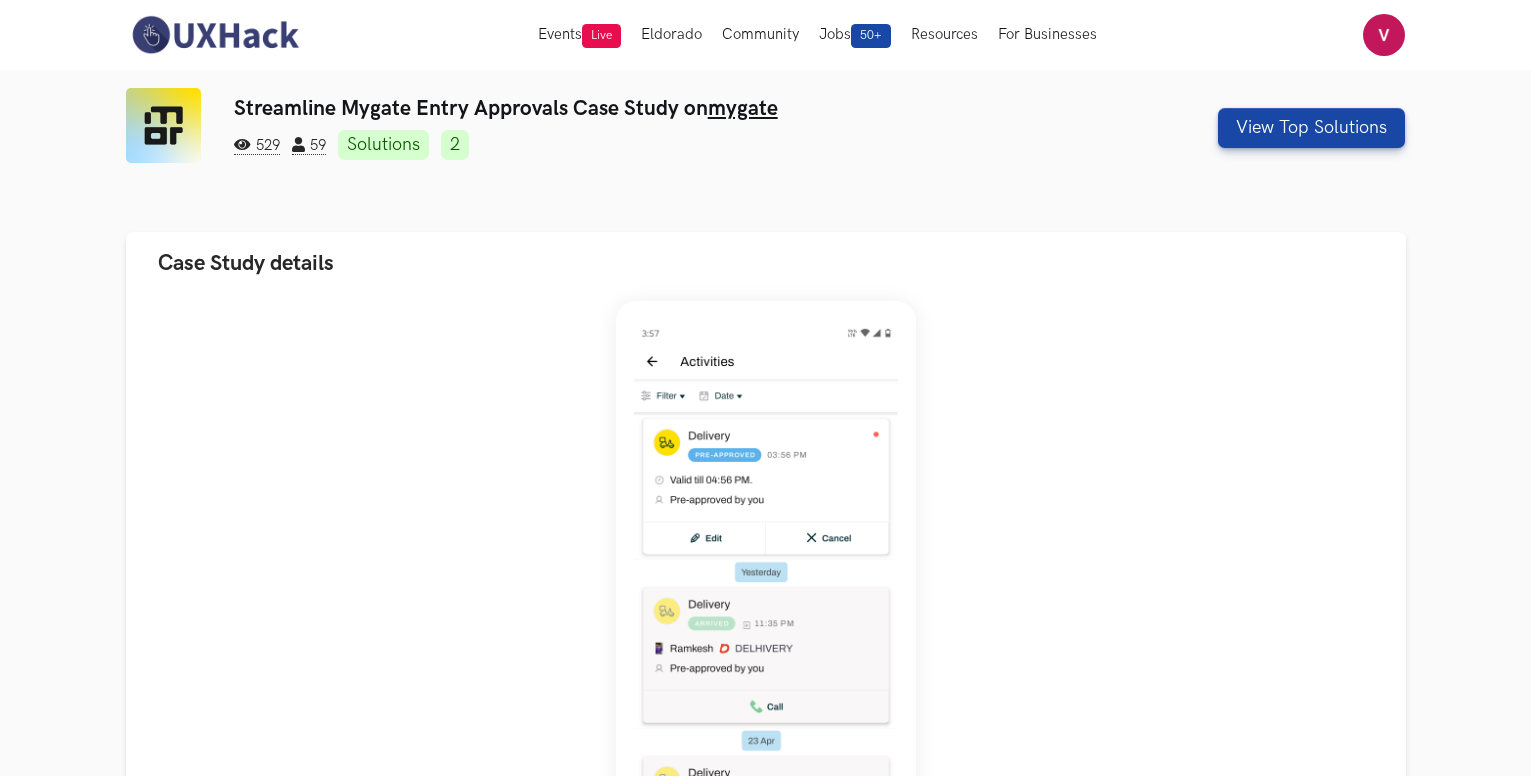 scroll, scrollTop: 0, scrollLeft: 0, axis: both 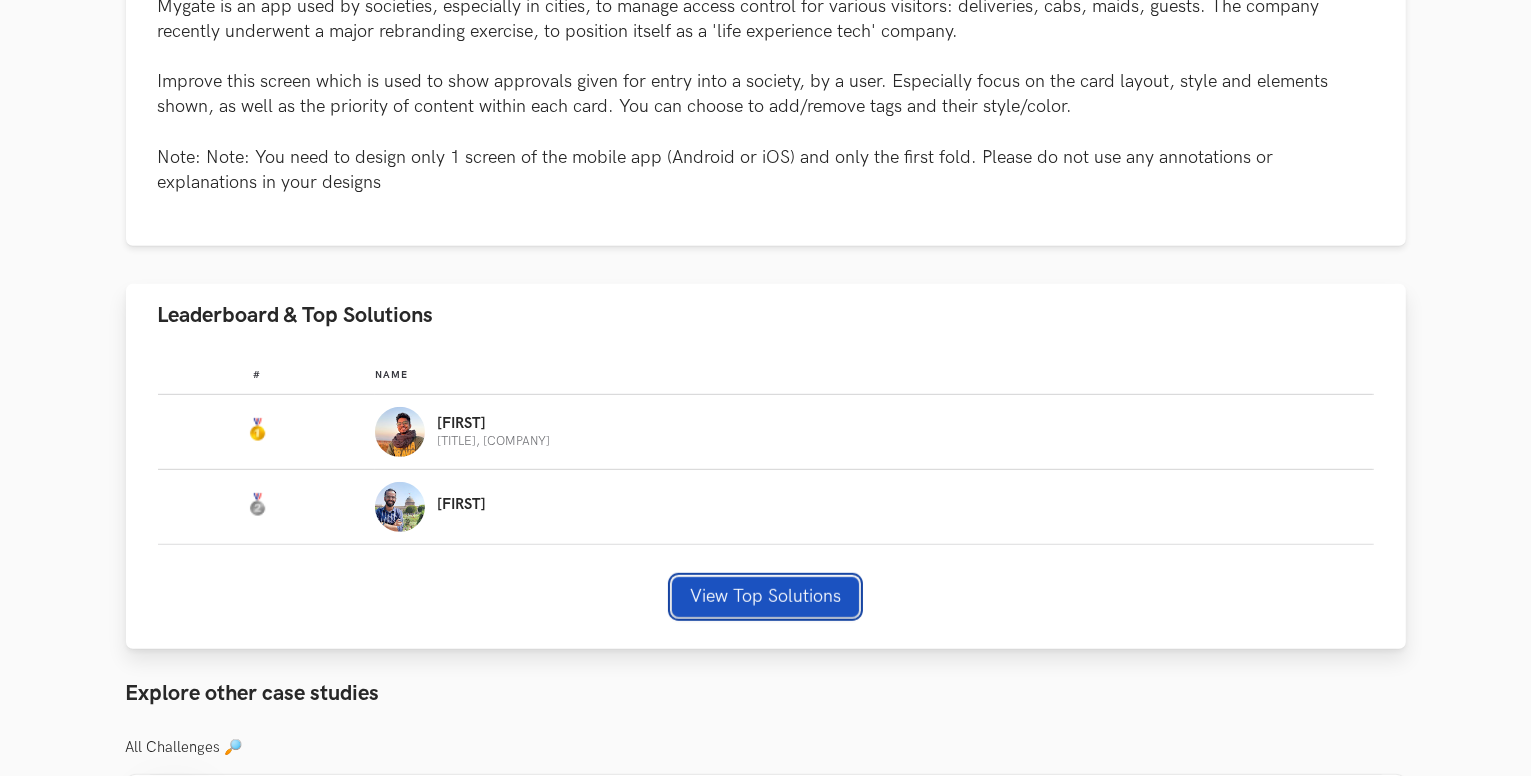 click on "View Top Solutions" at bounding box center (765, 597) 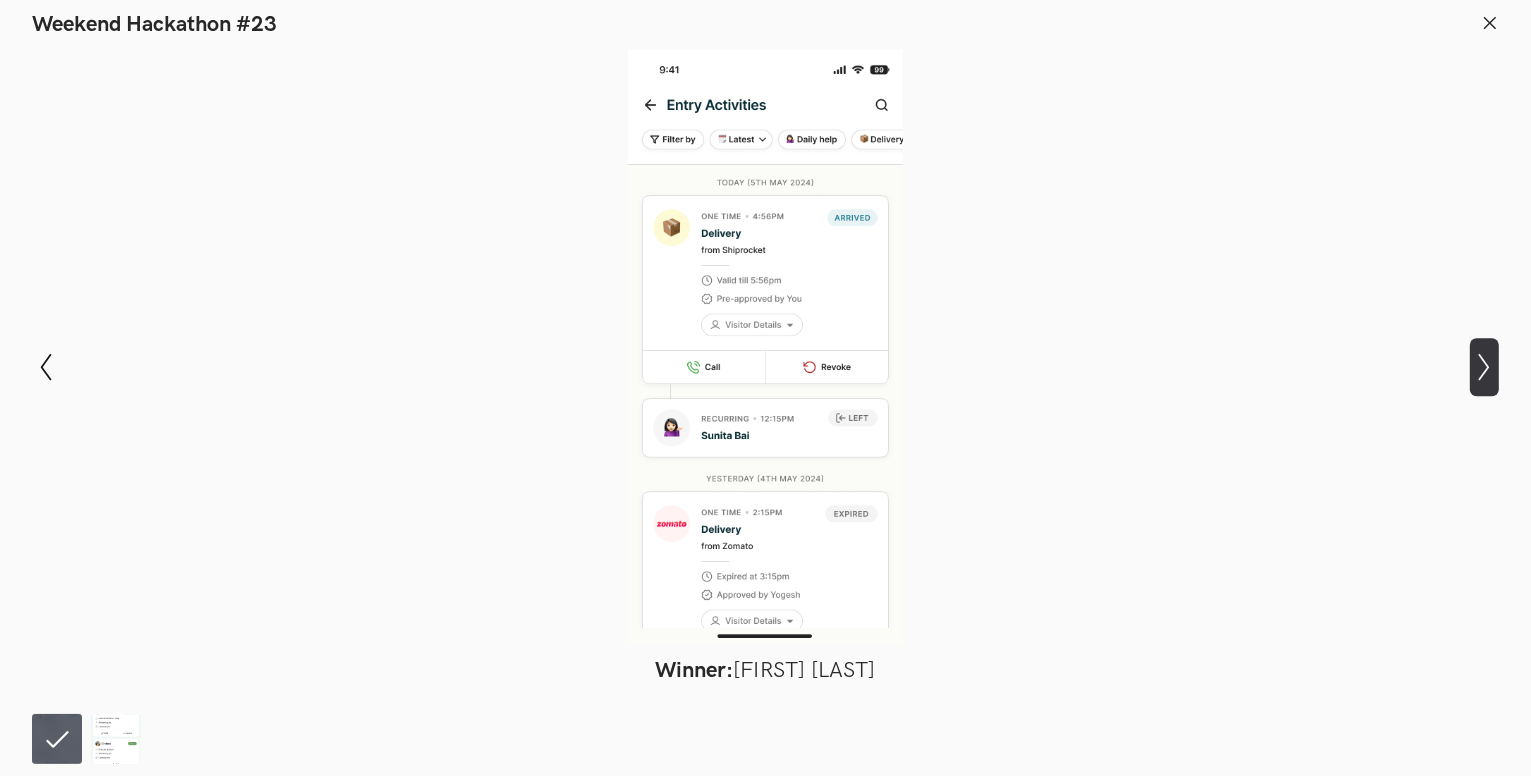 click on "Show next slide" 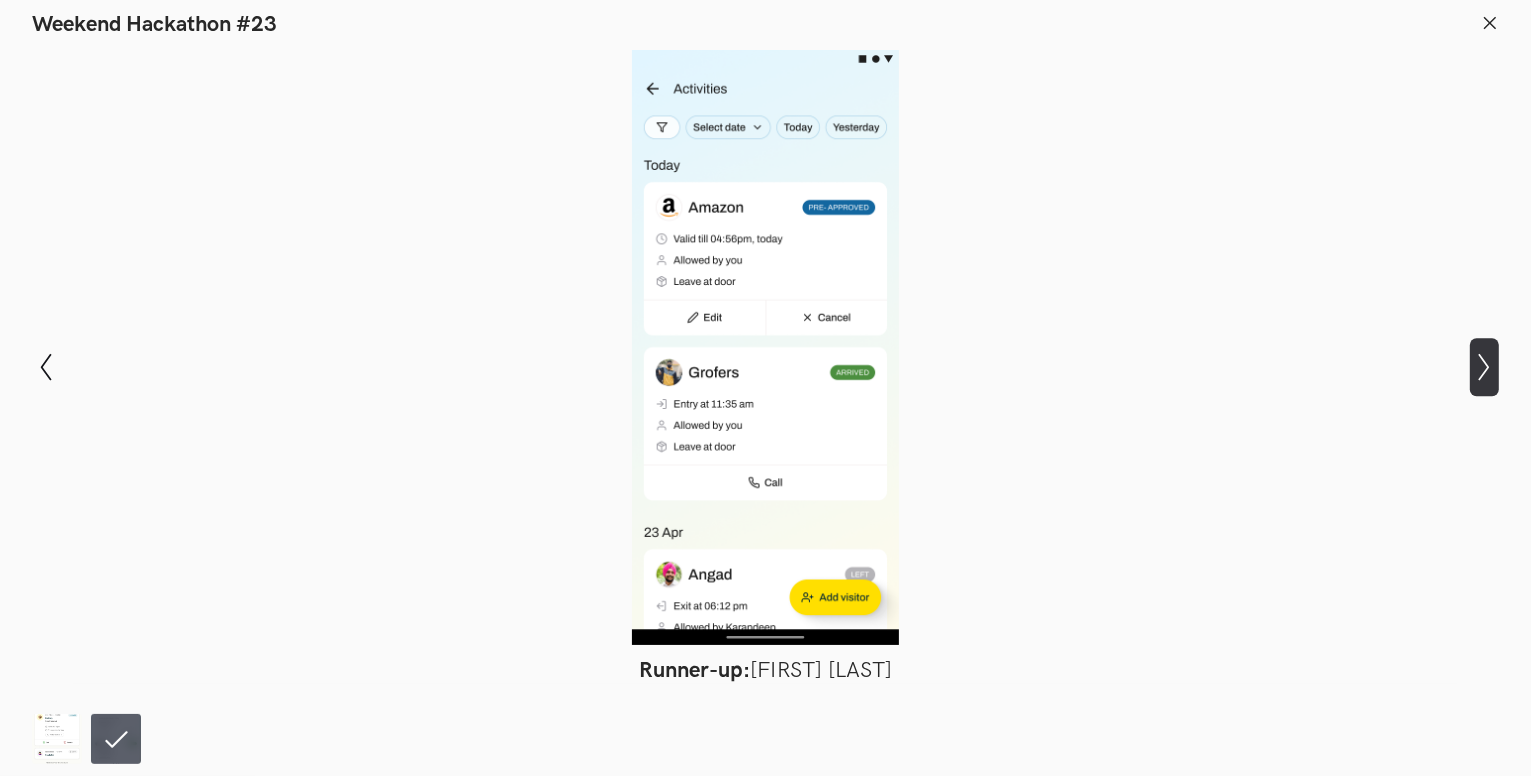 click on "Show next slide" 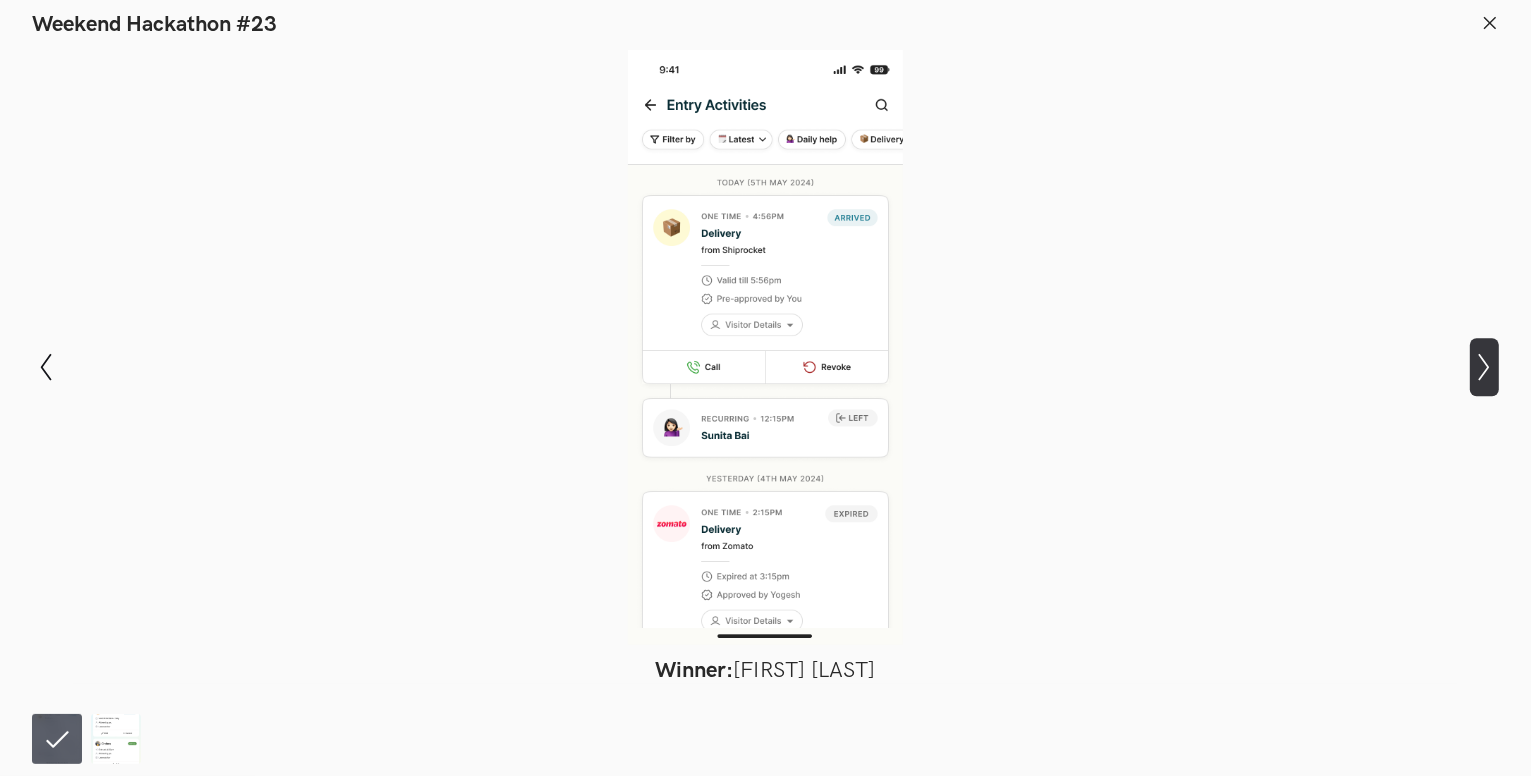click on "Show next slide" 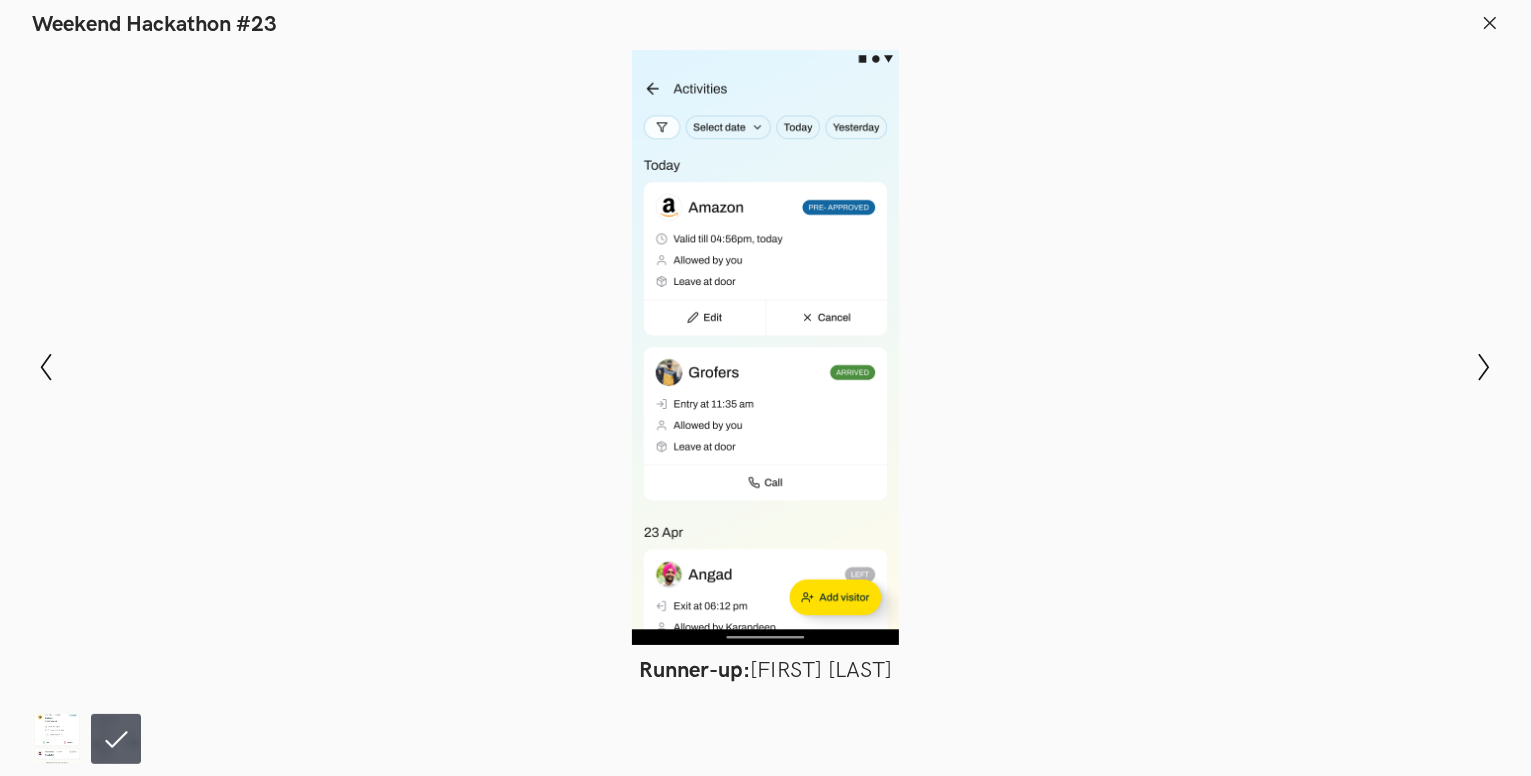 click at bounding box center [765, 347] 